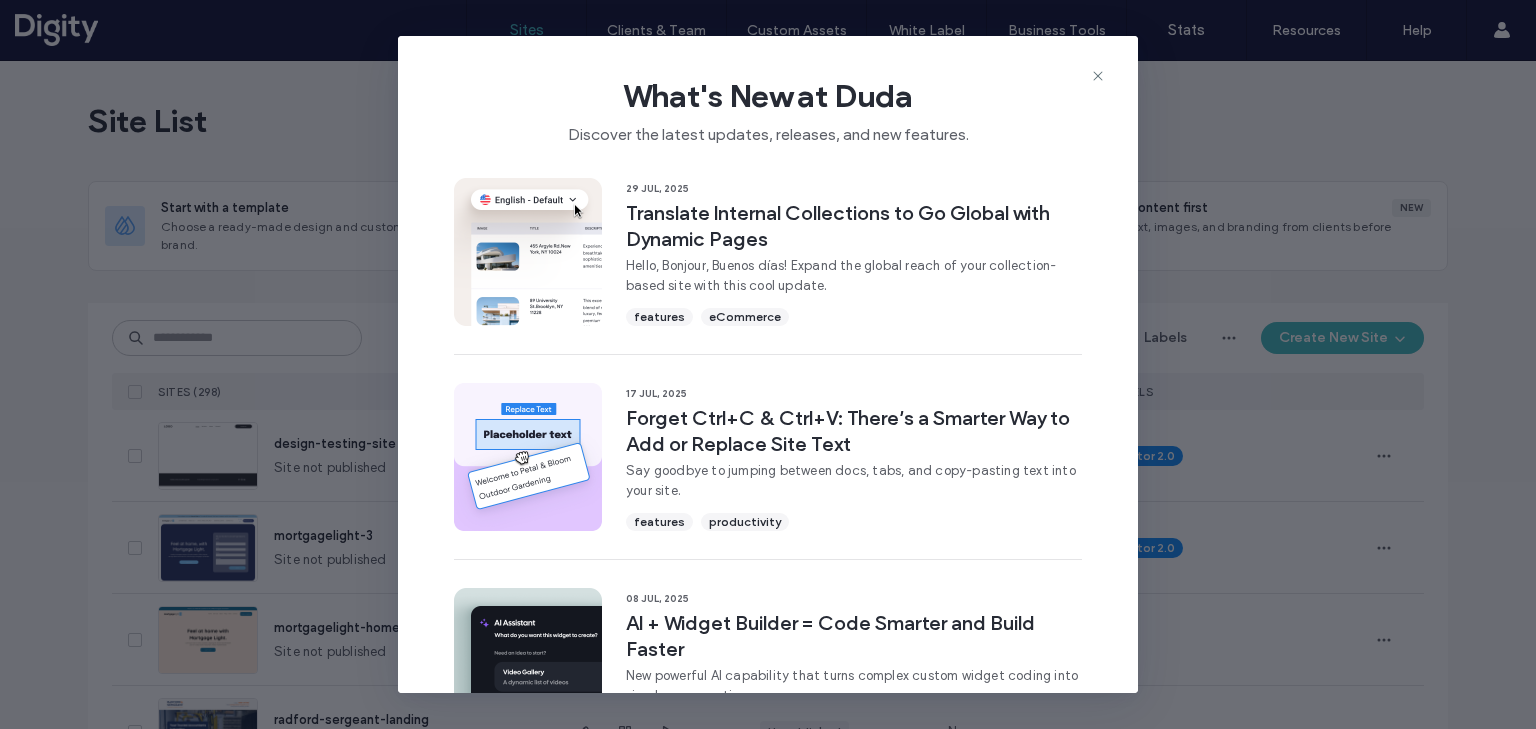 scroll, scrollTop: 0, scrollLeft: 0, axis: both 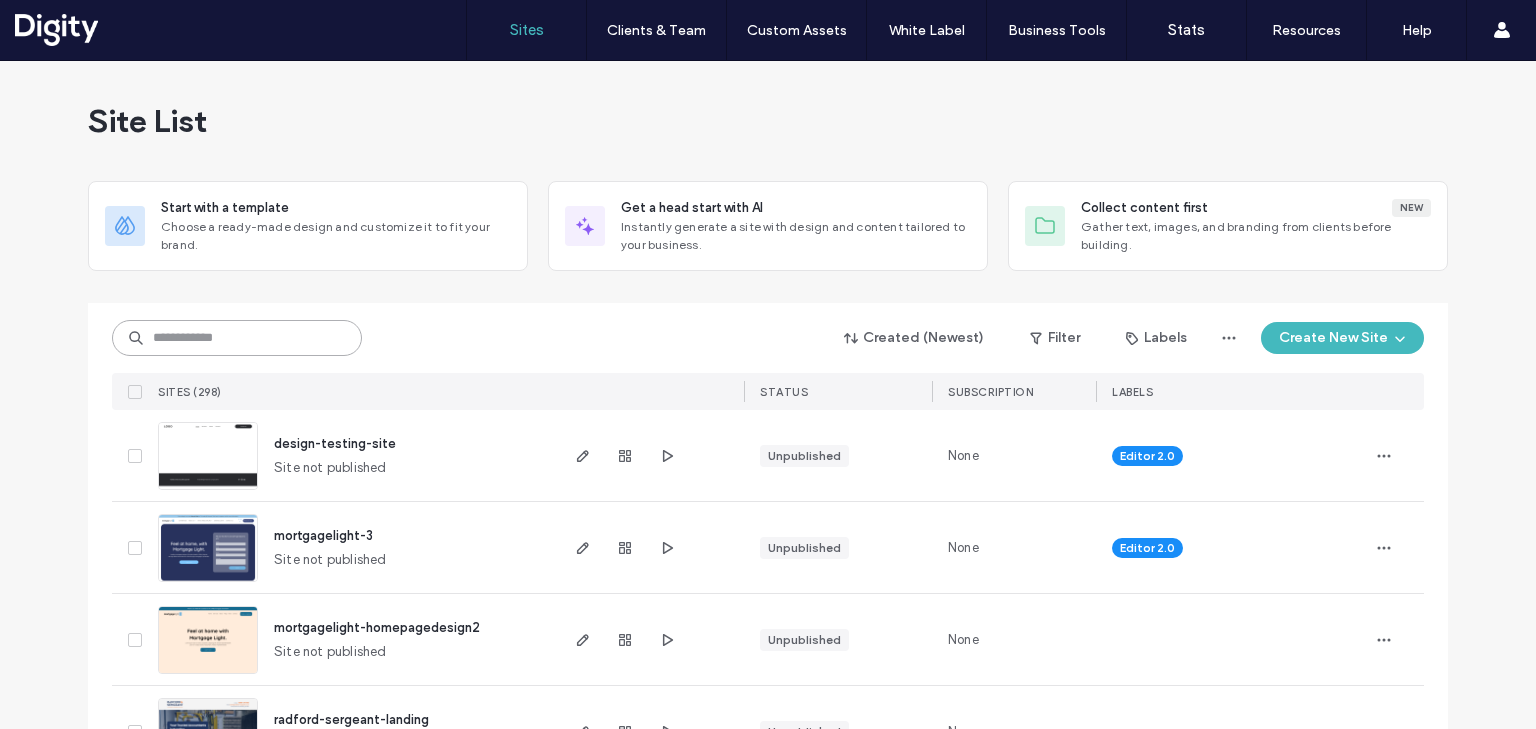 click at bounding box center (237, 338) 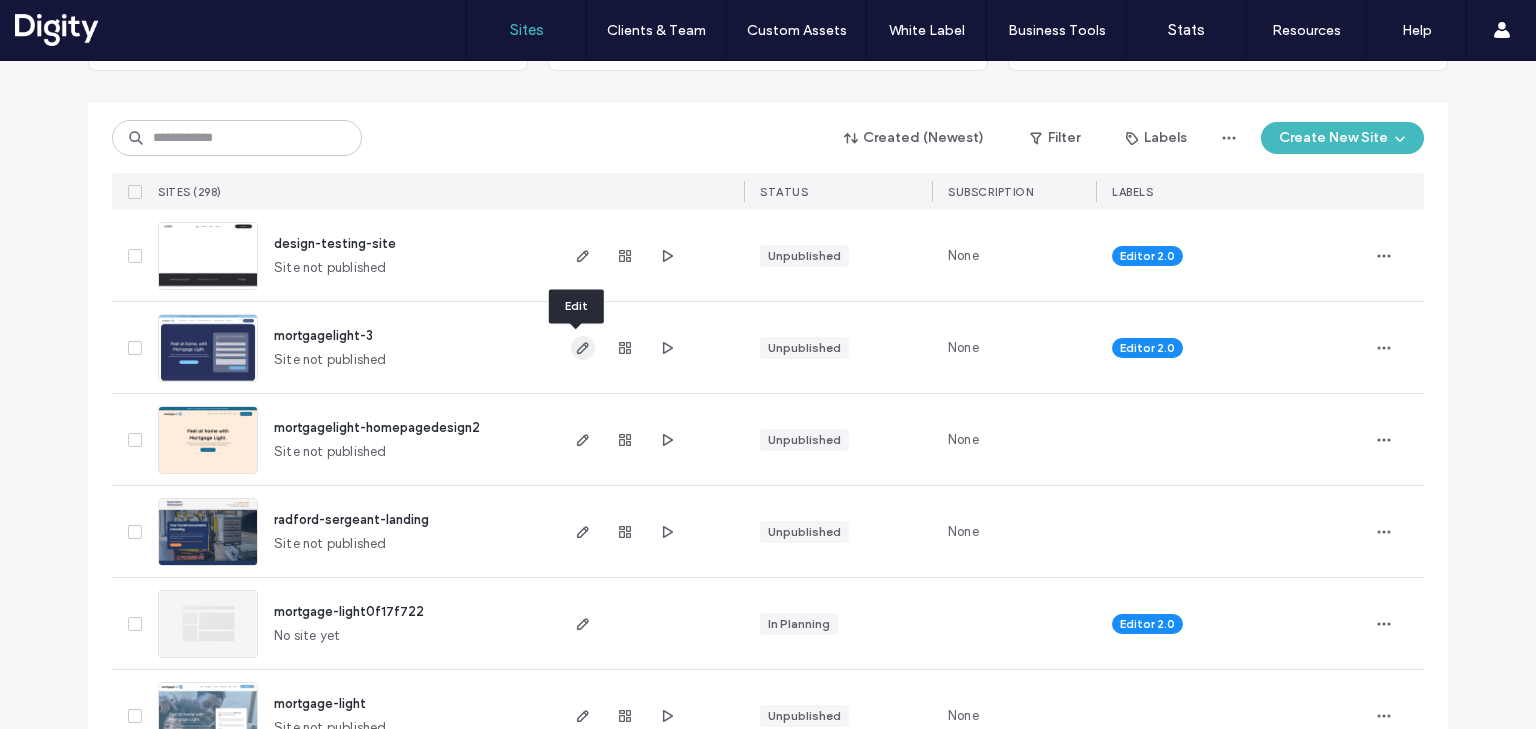 click 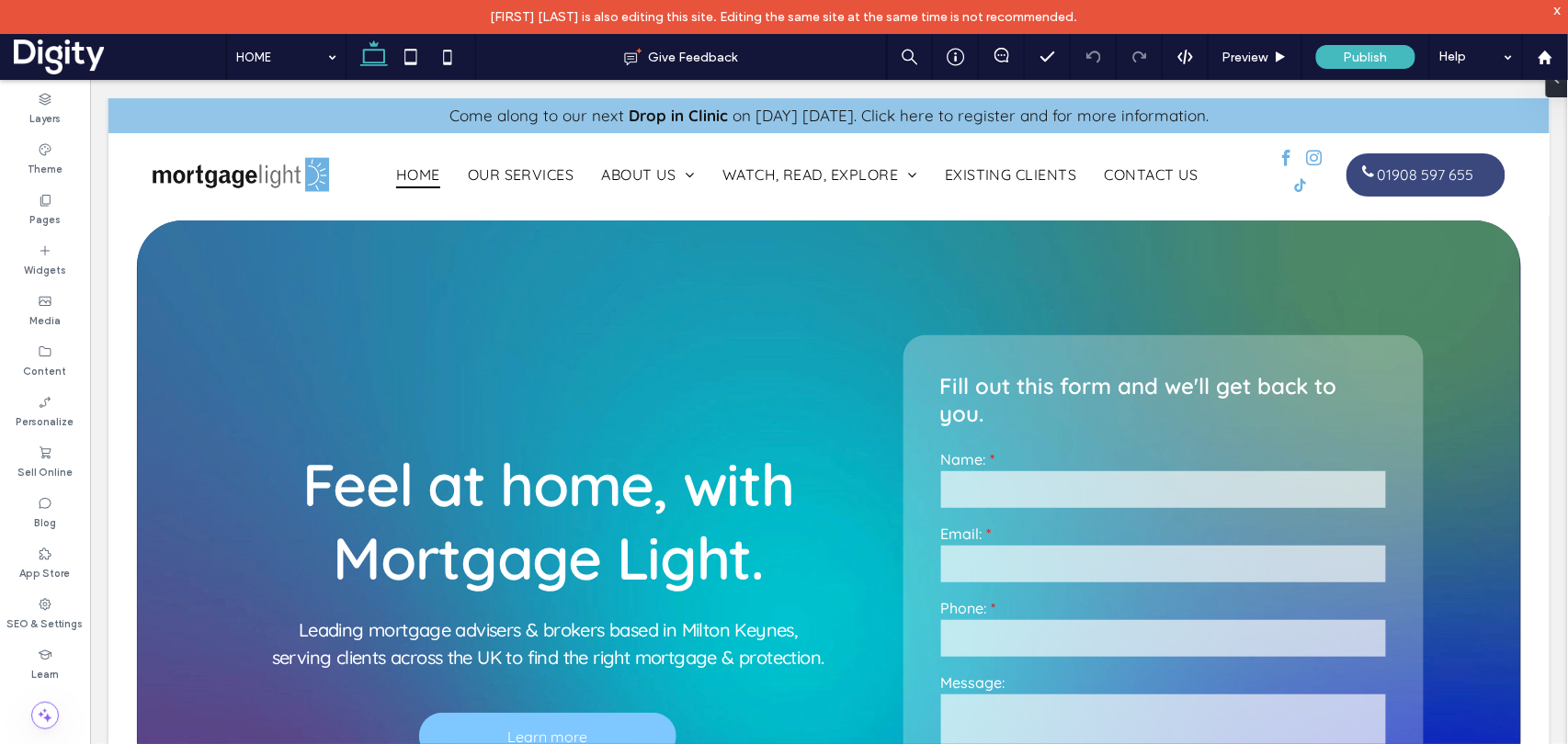 scroll, scrollTop: 0, scrollLeft: 0, axis: both 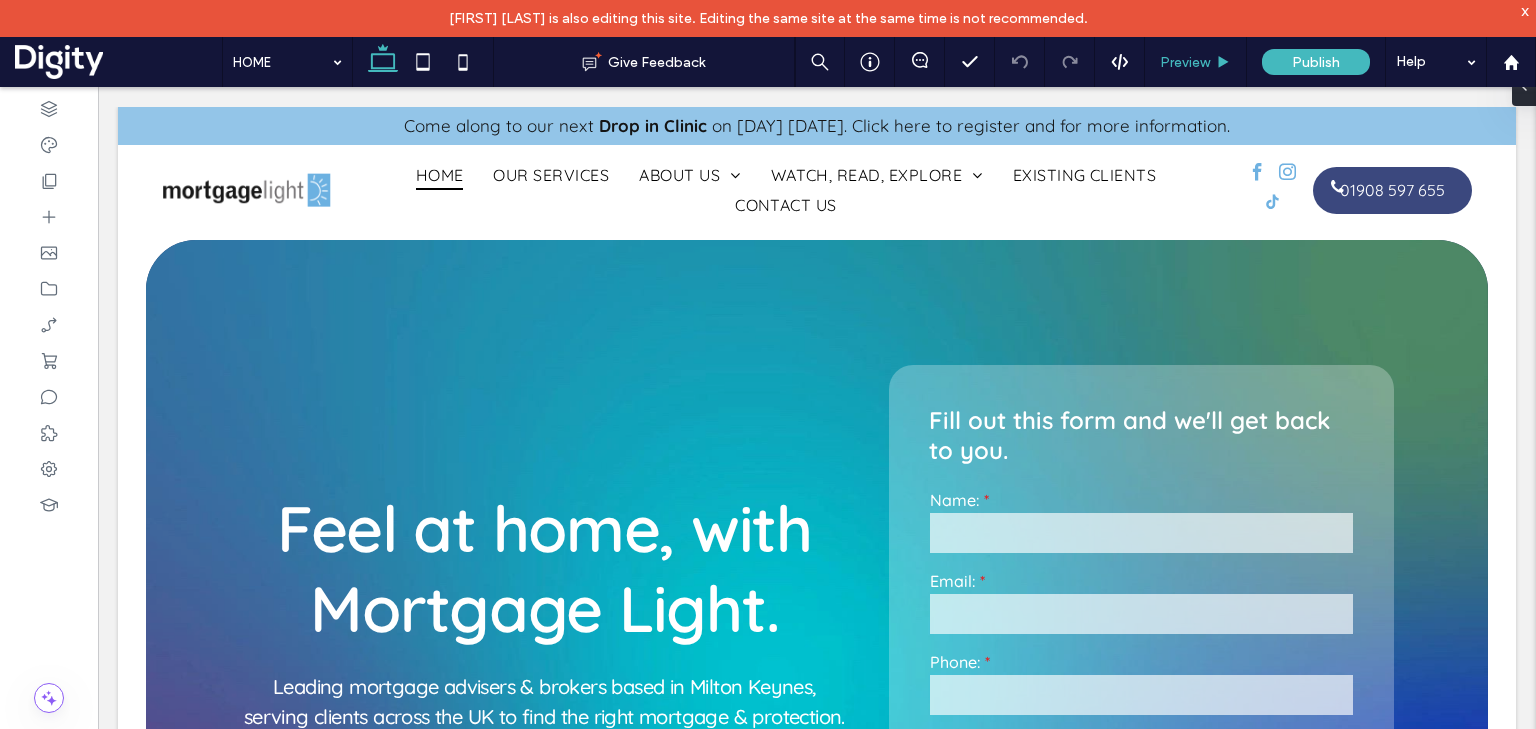 drag, startPoint x: 0, startPoint y: 0, endPoint x: 1177, endPoint y: 67, distance: 1178.9054 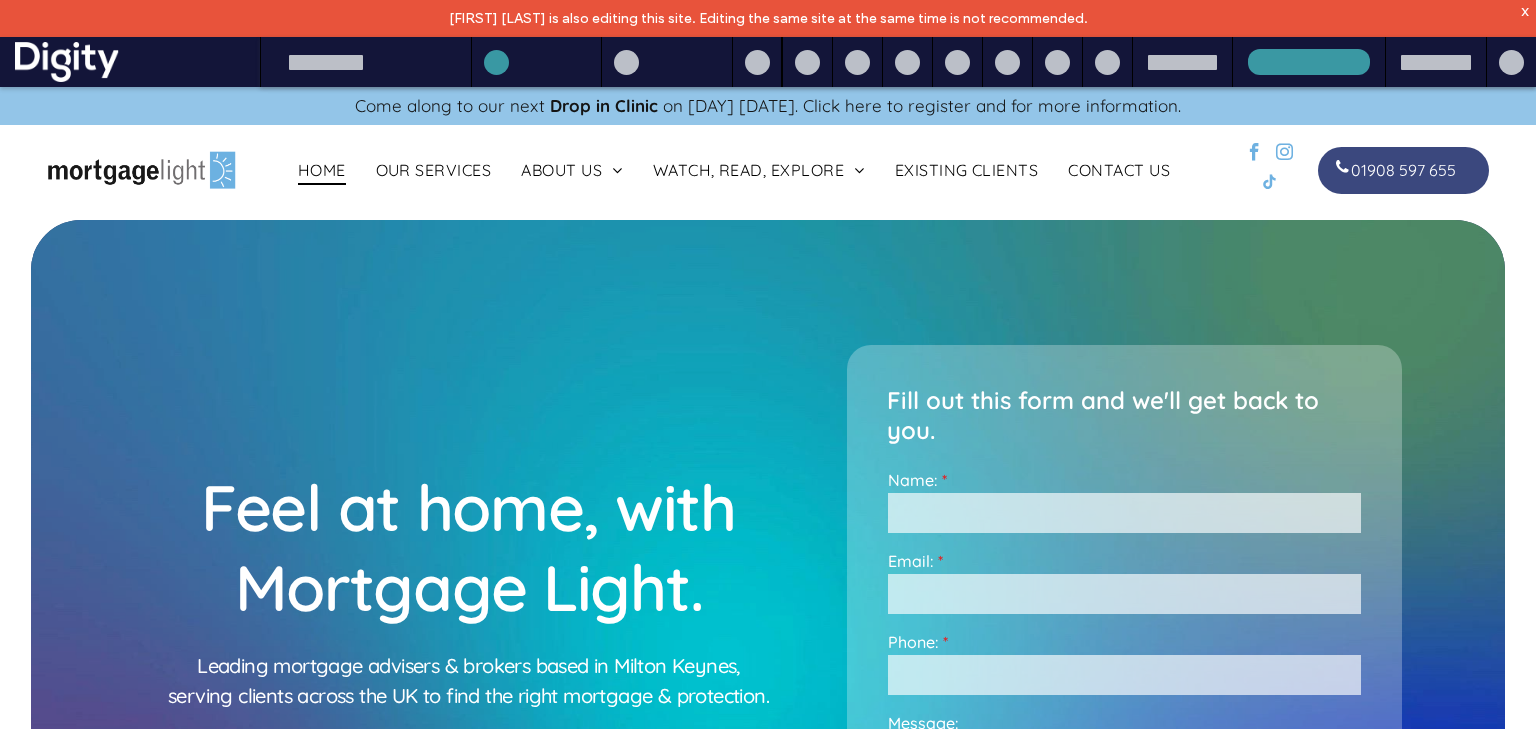 click at bounding box center [1182, 62] 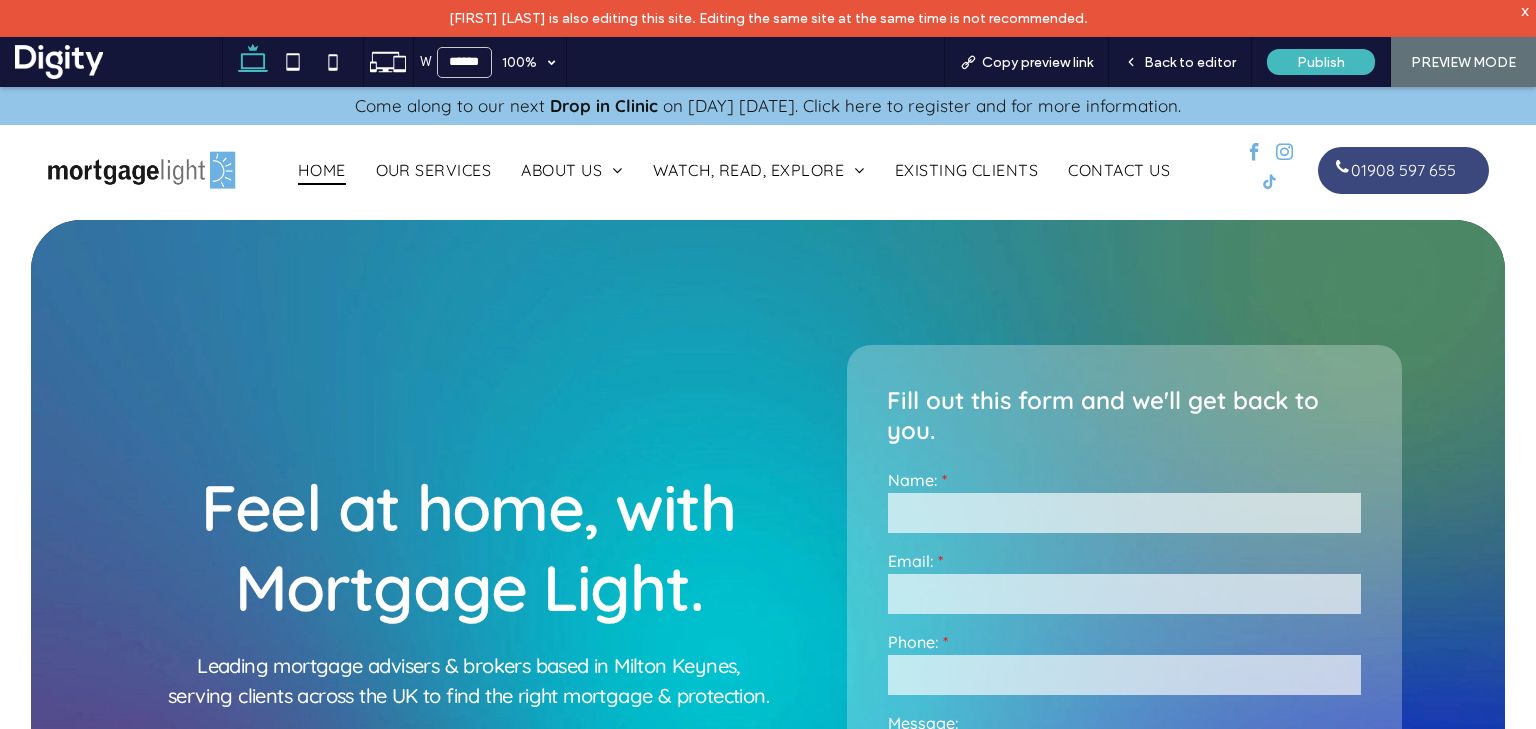 scroll, scrollTop: 0, scrollLeft: 2196, axis: horizontal 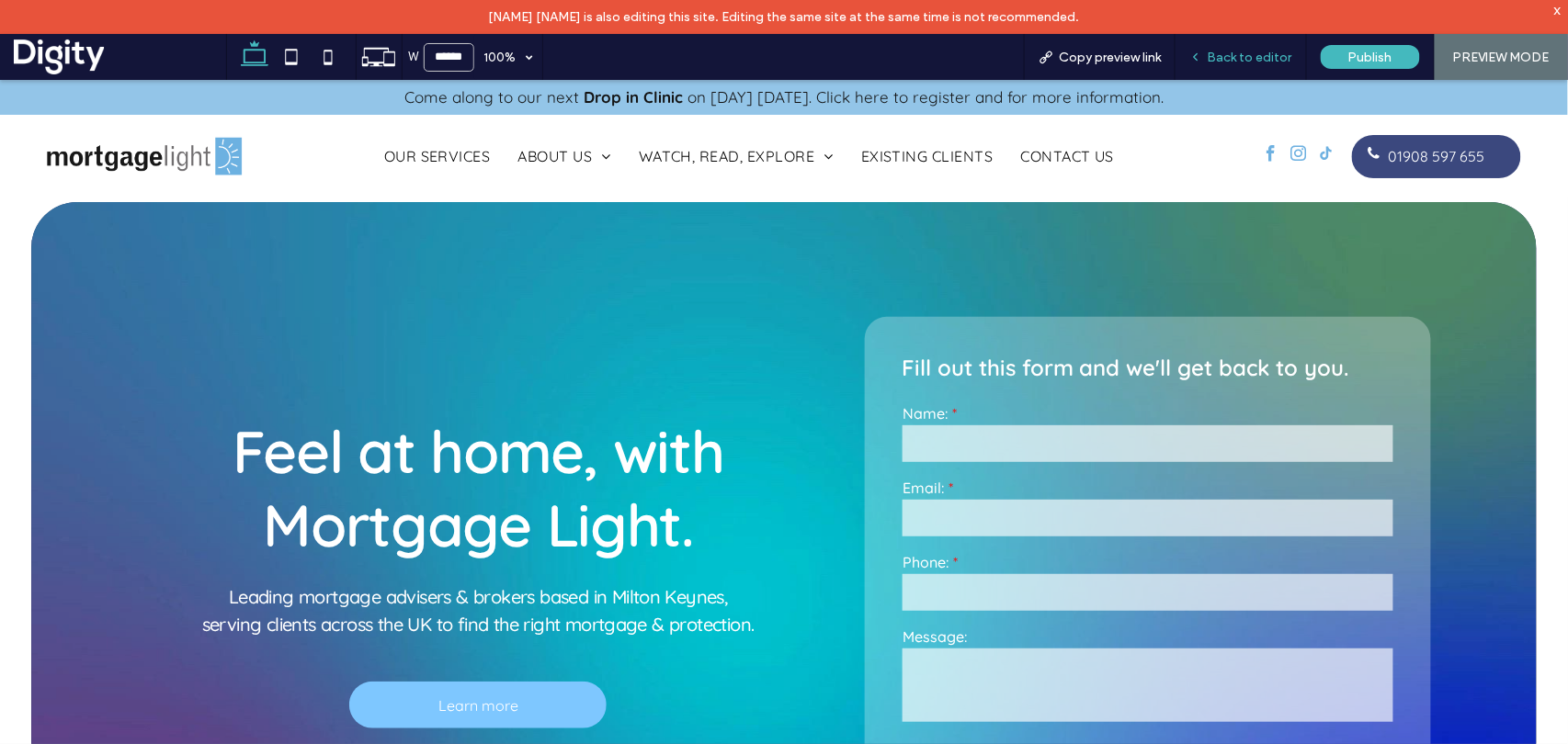click on "Back to editor" at bounding box center (1250, 57) 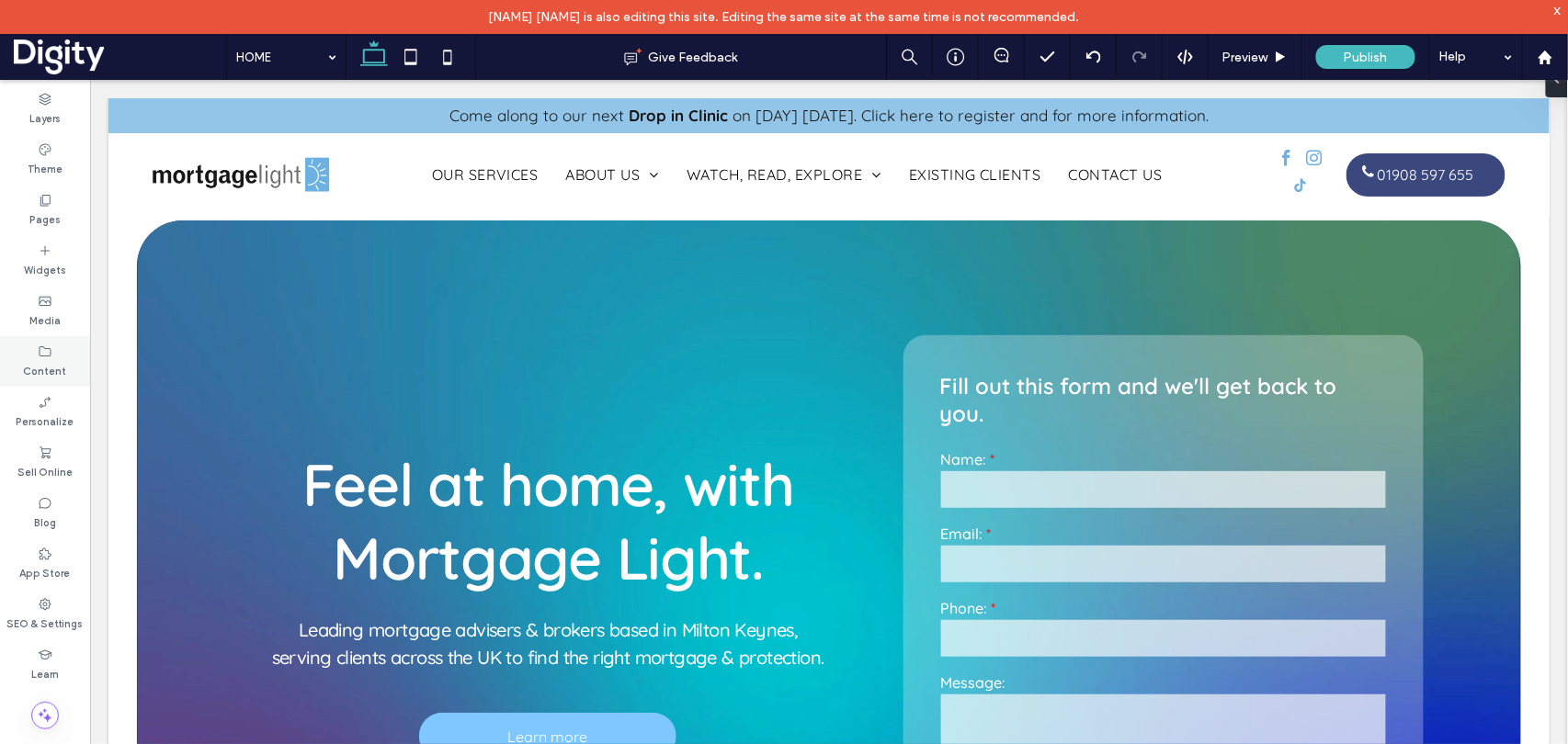scroll, scrollTop: 0, scrollLeft: 1610, axis: horizontal 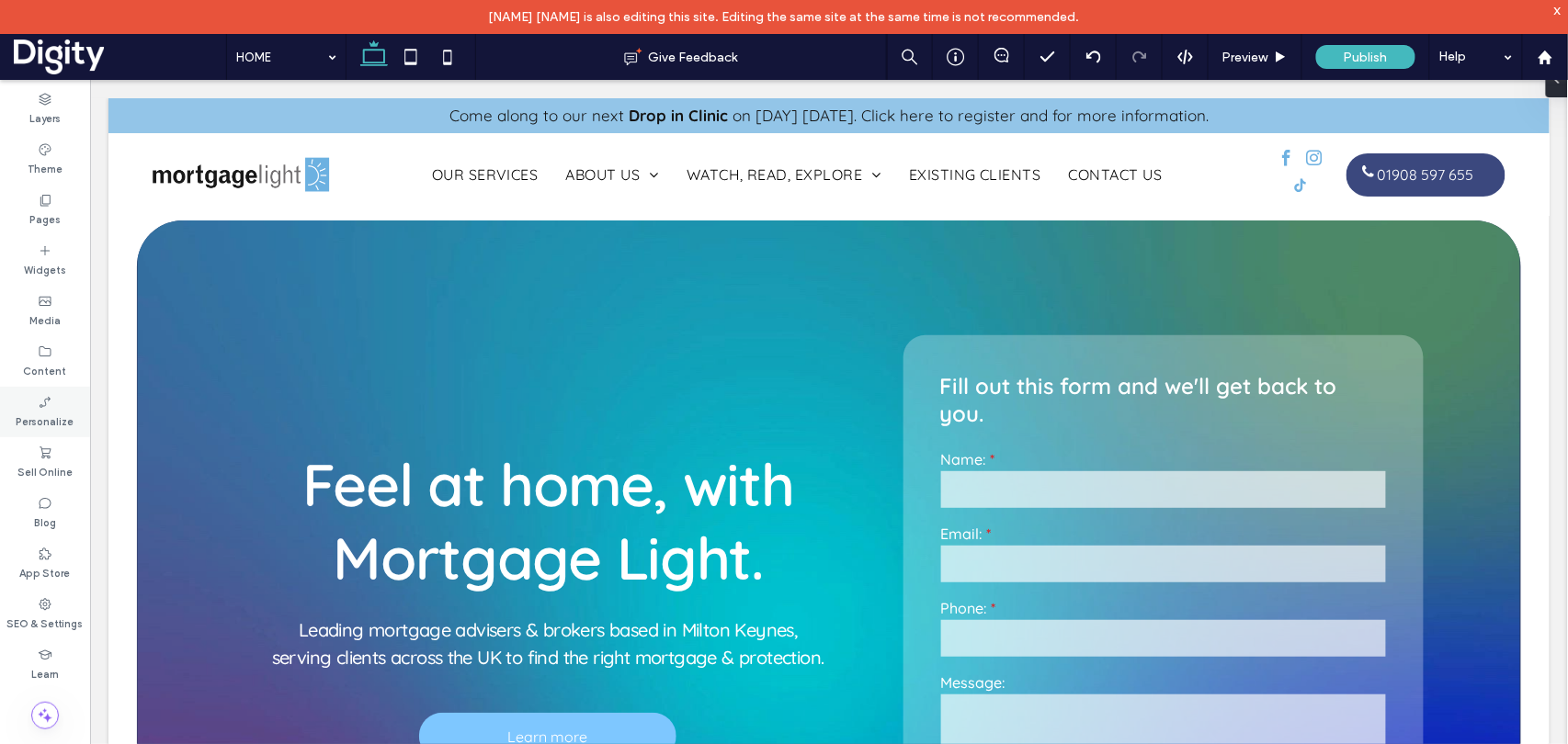 click on "Personalize" at bounding box center (45, 420) 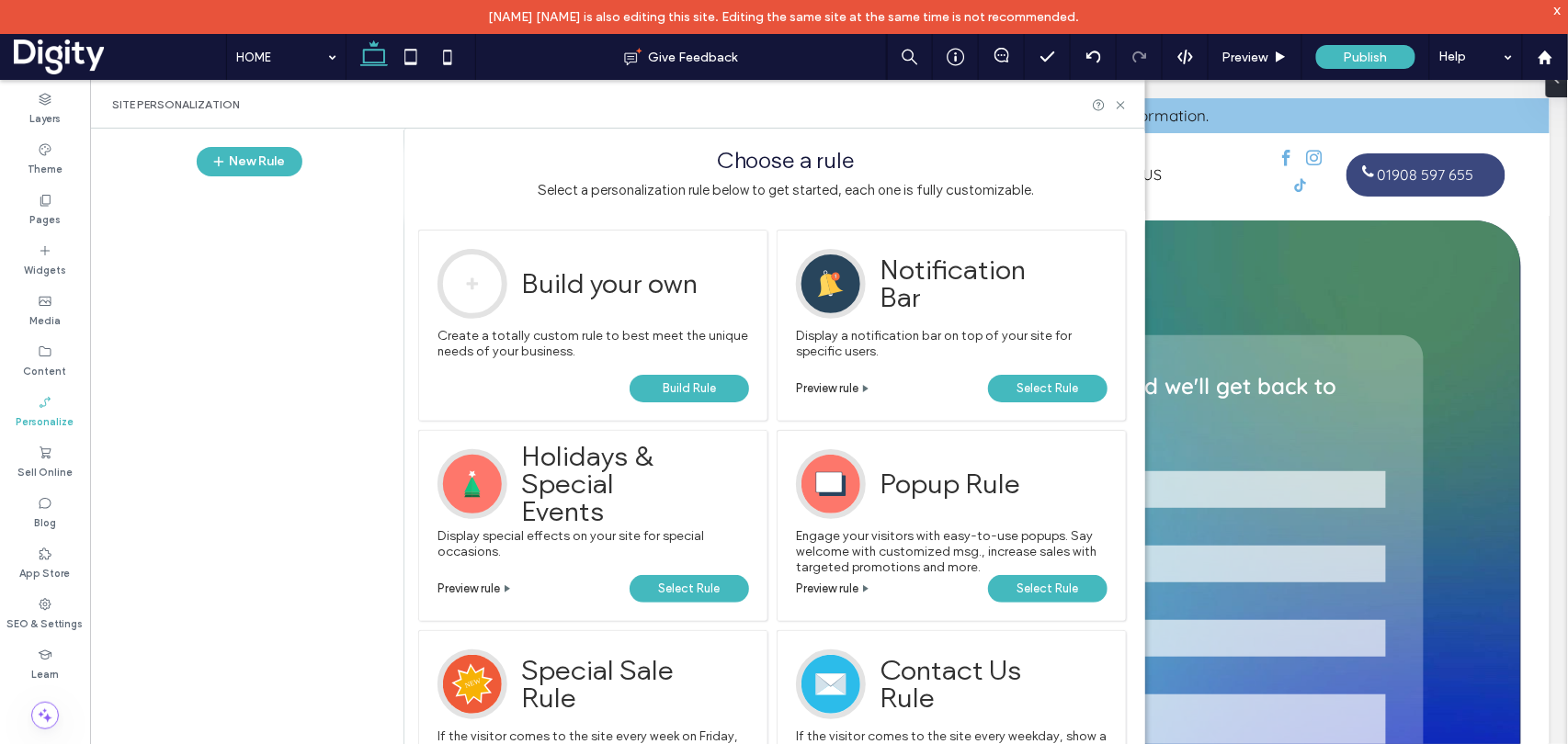 scroll, scrollTop: 0, scrollLeft: 1841, axis: horizontal 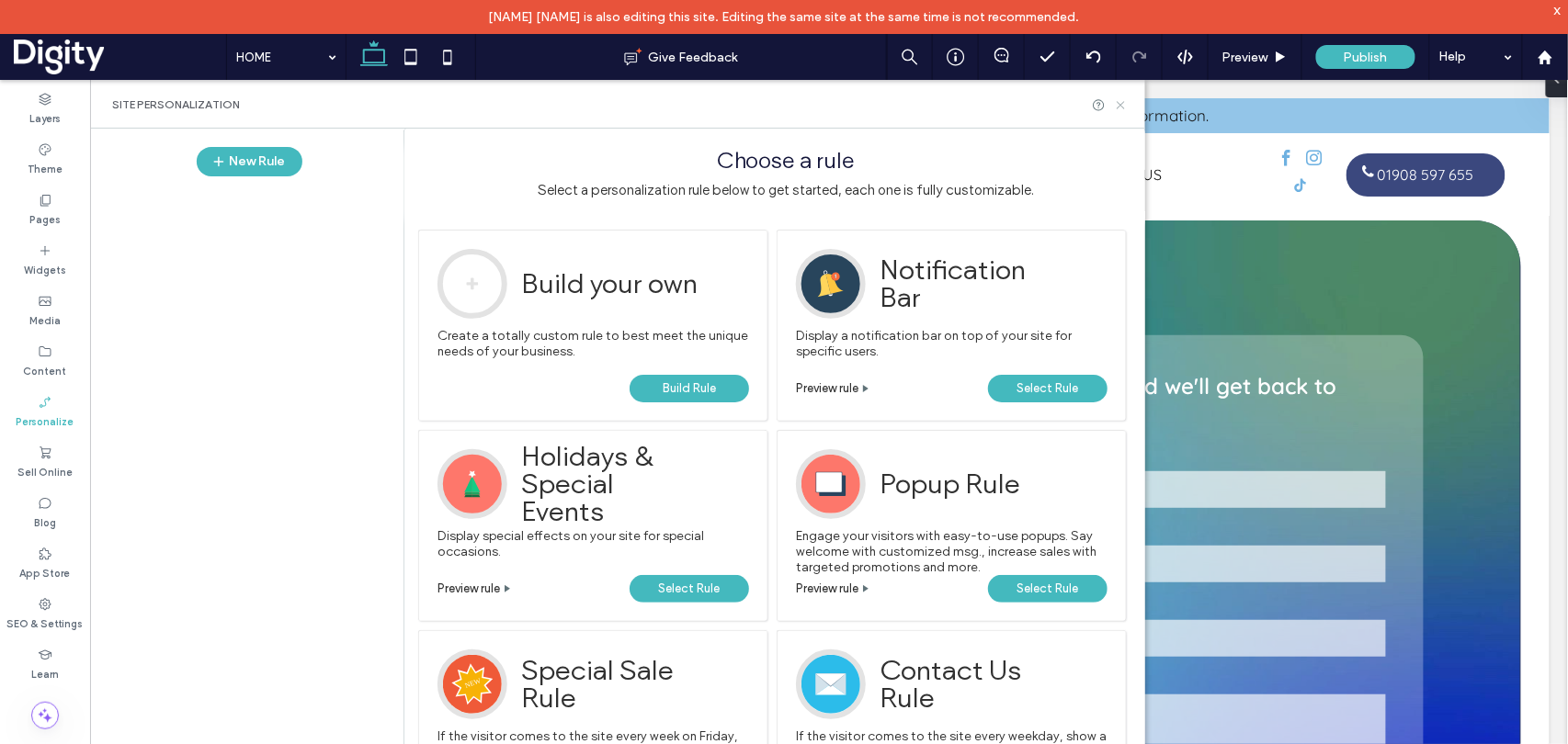 click 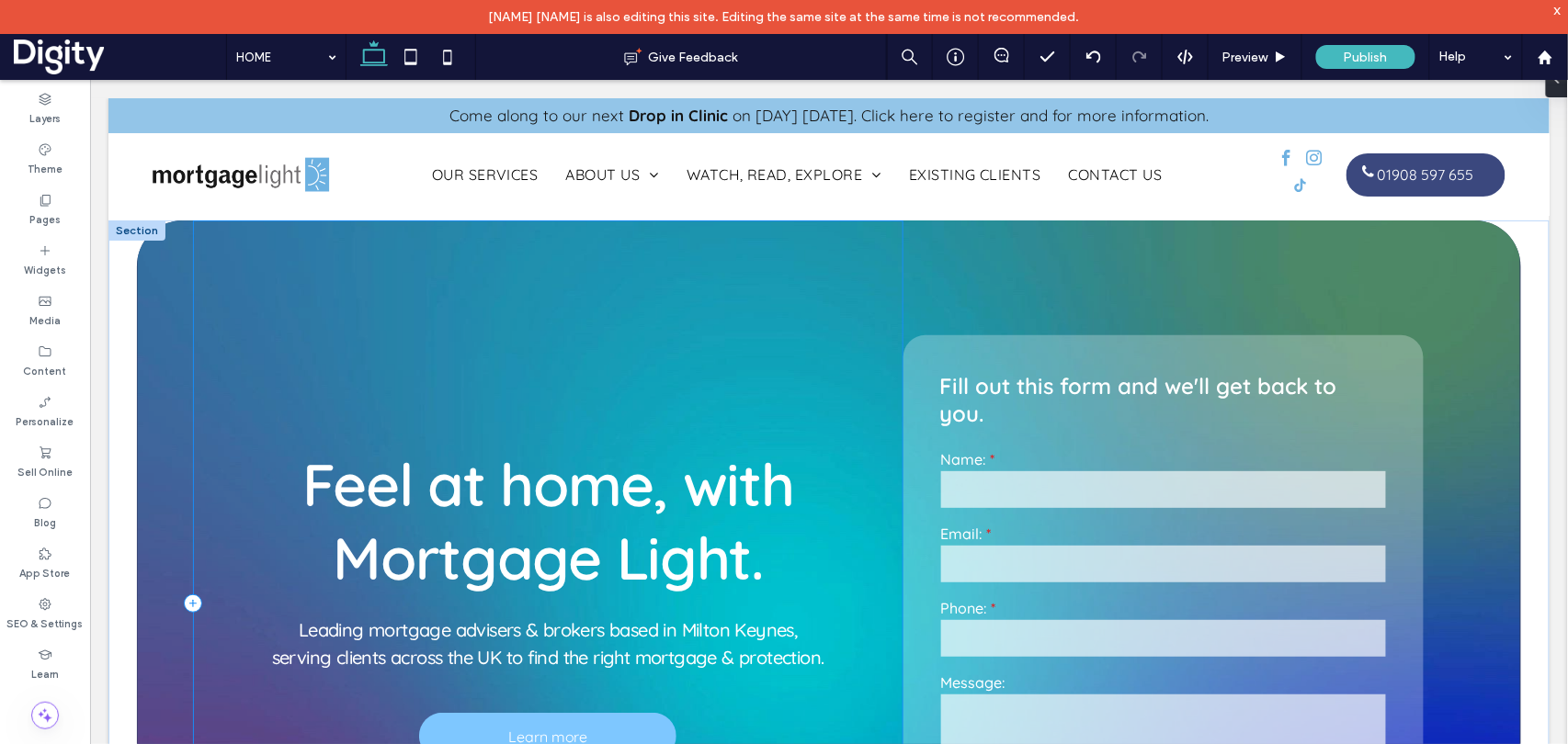 scroll, scrollTop: 0, scrollLeft: 2071, axis: horizontal 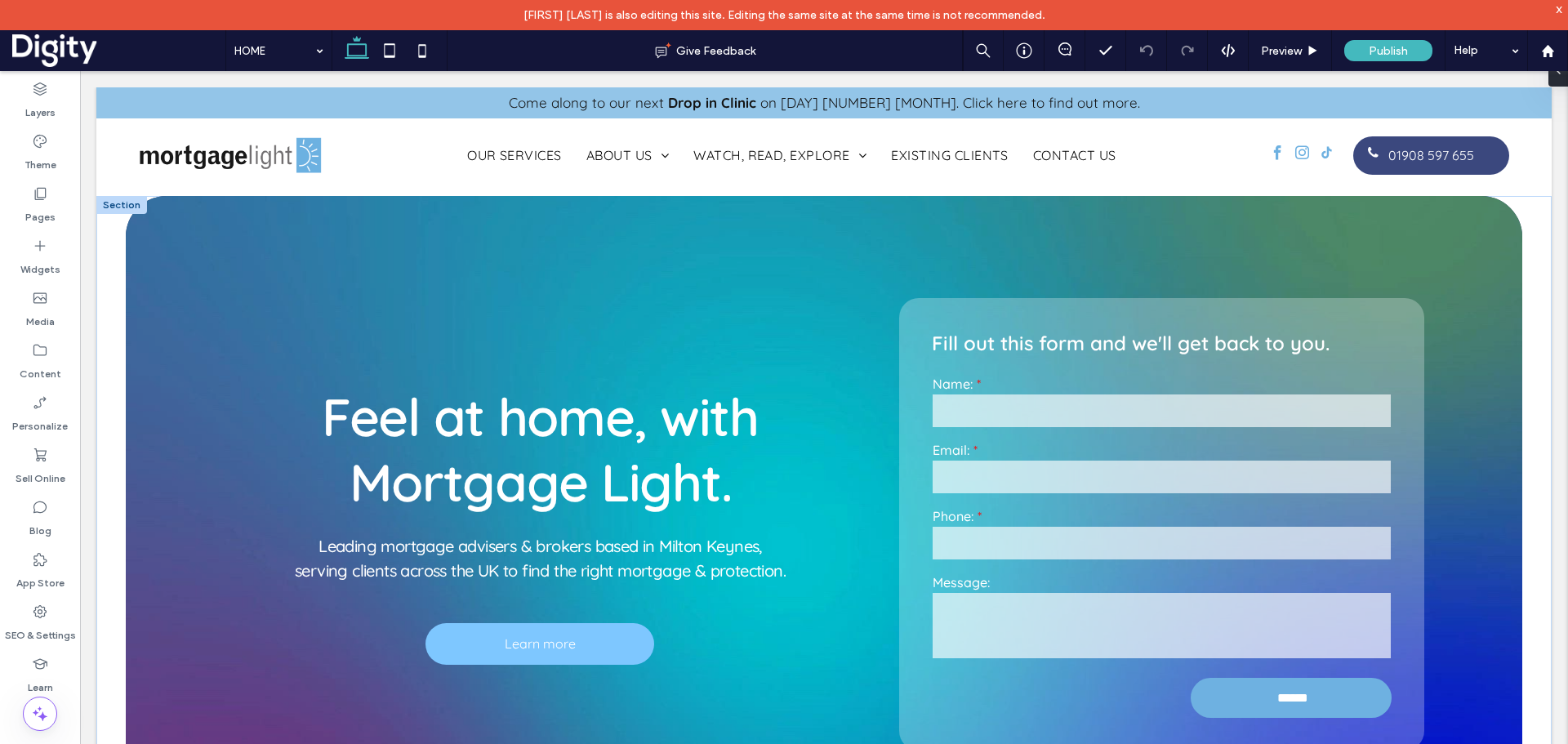 drag, startPoint x: 1448, startPoint y: 73, endPoint x: 974, endPoint y: 226, distance: 498.0813 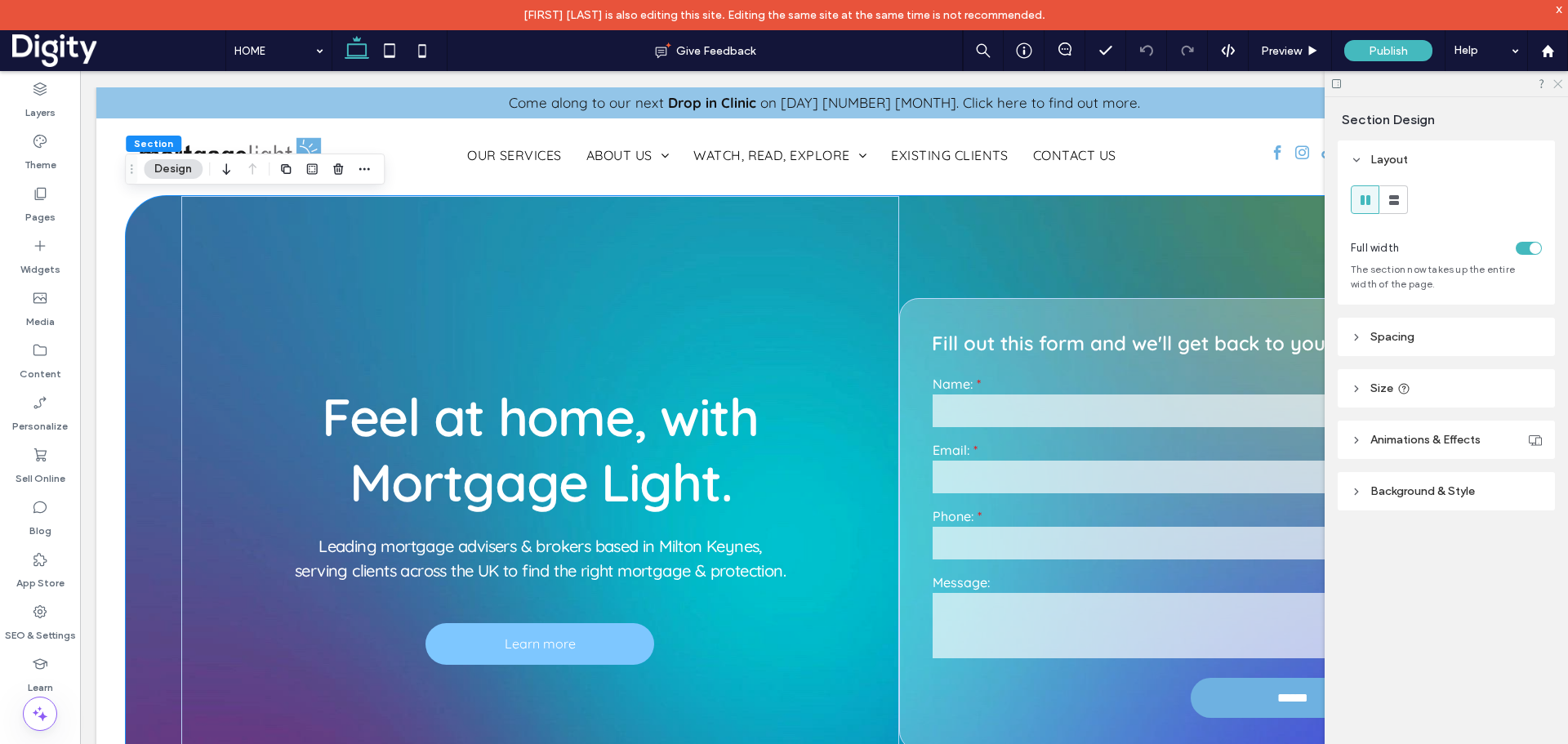 click 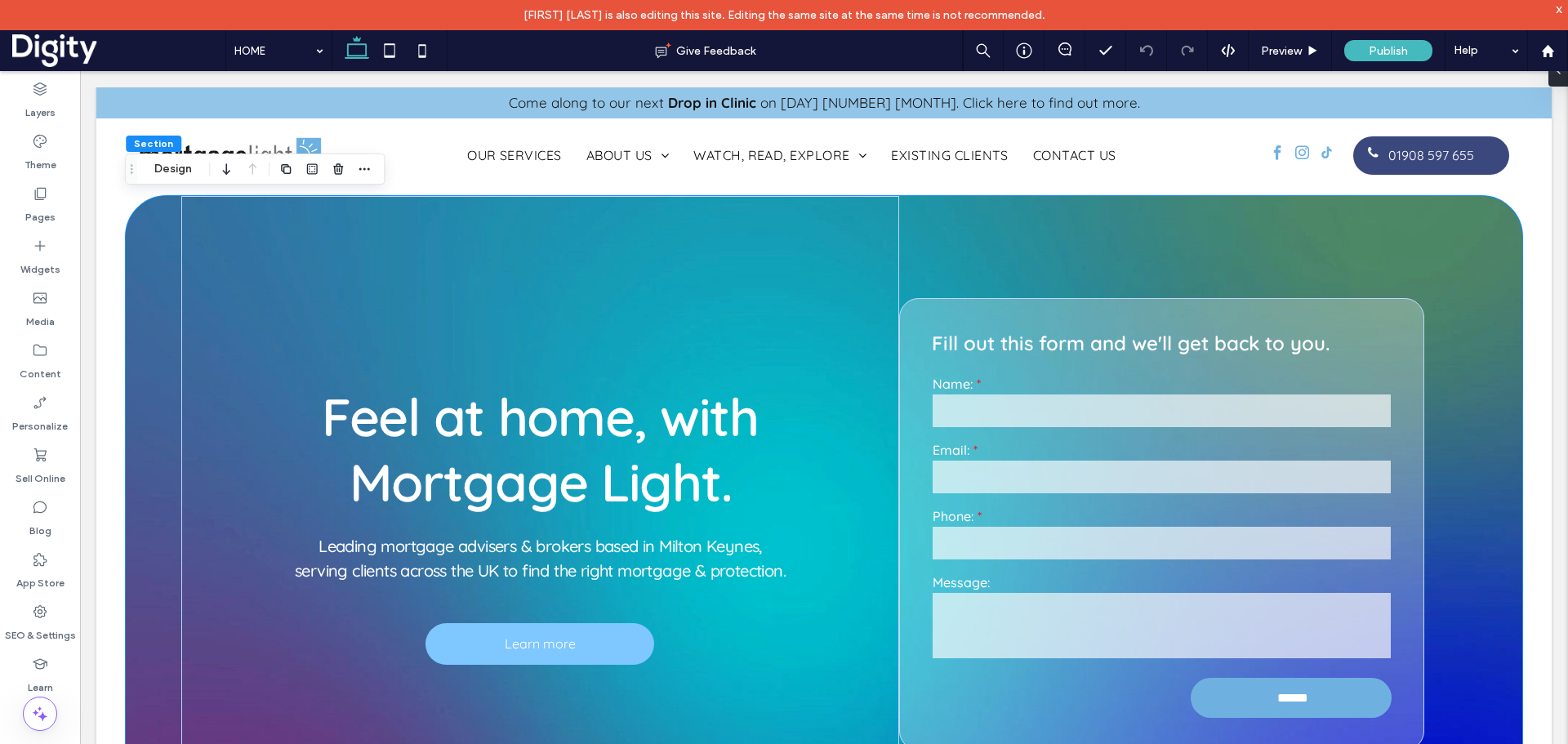 scroll, scrollTop: 0, scrollLeft: 2636, axis: horizontal 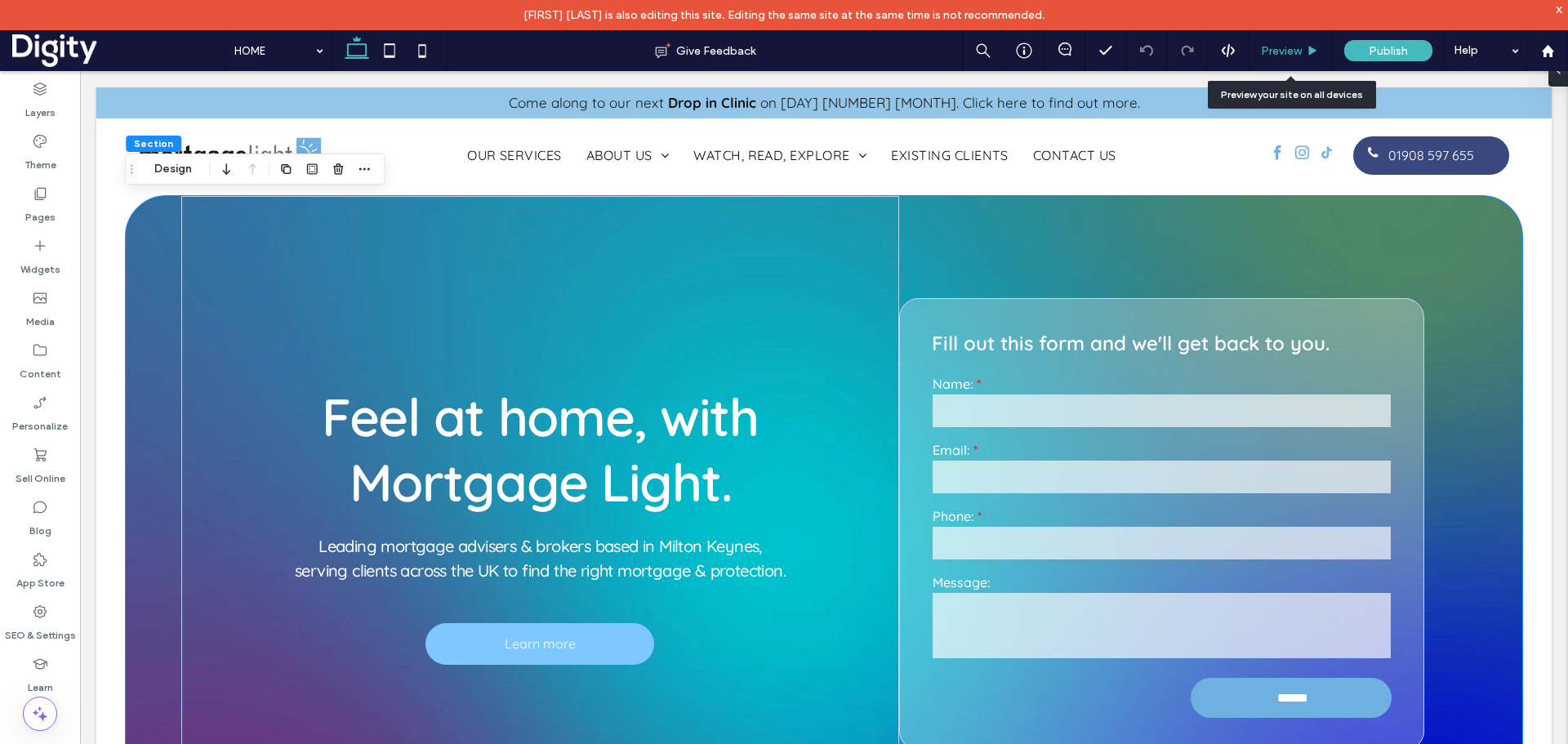 click on "Preview" at bounding box center (1290, 51) 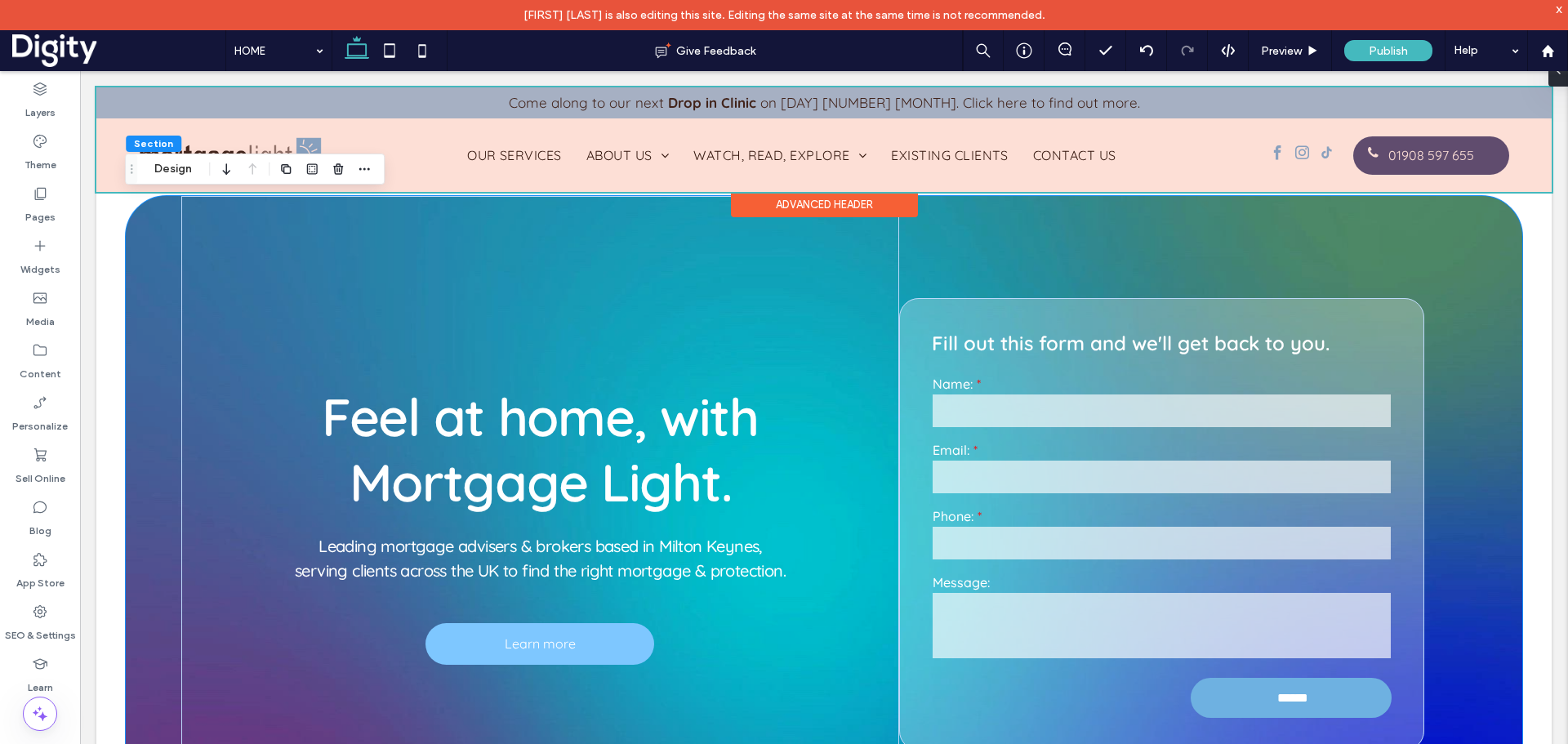 scroll, scrollTop: 0, scrollLeft: 2876, axis: horizontal 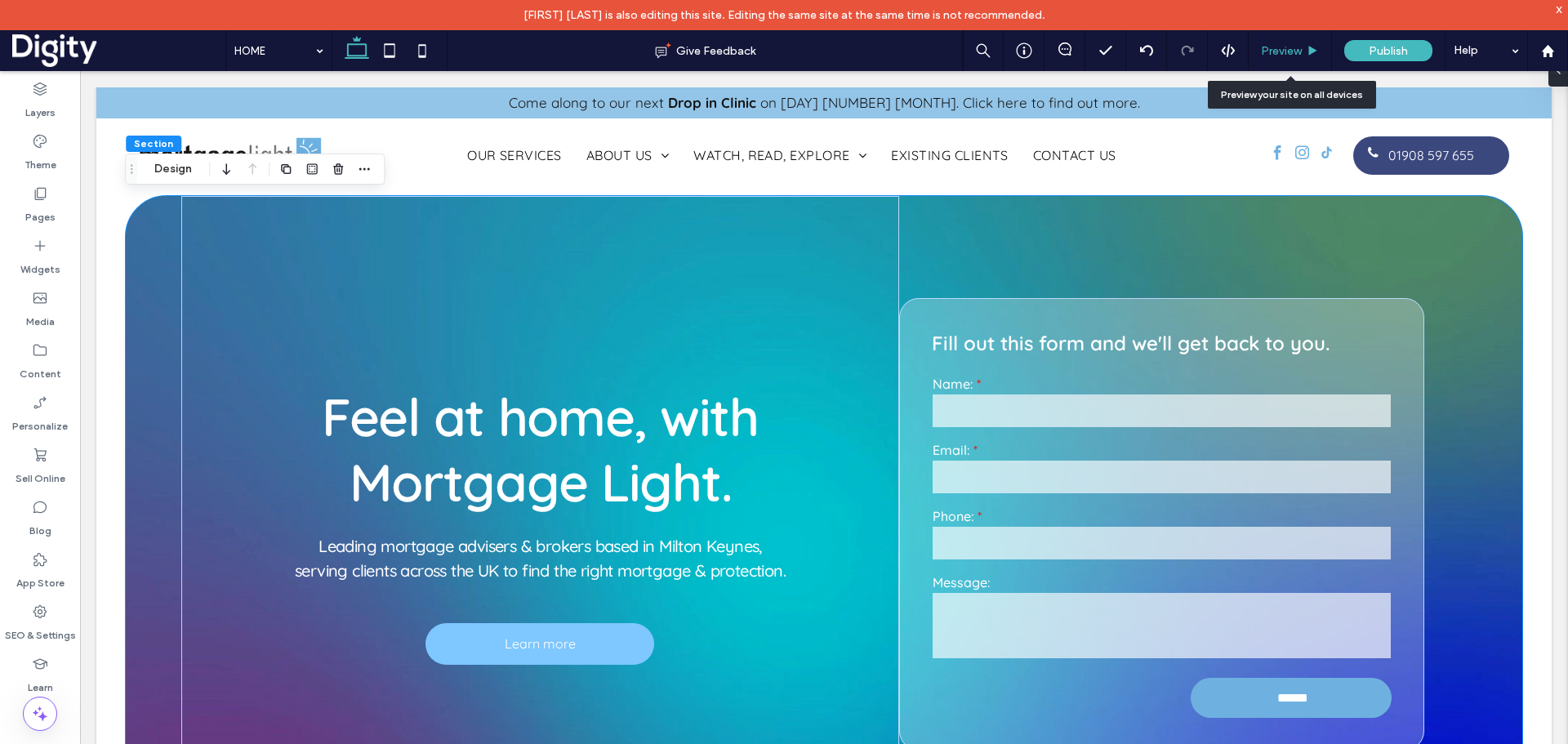 click on "Preview" at bounding box center (1281, 51) 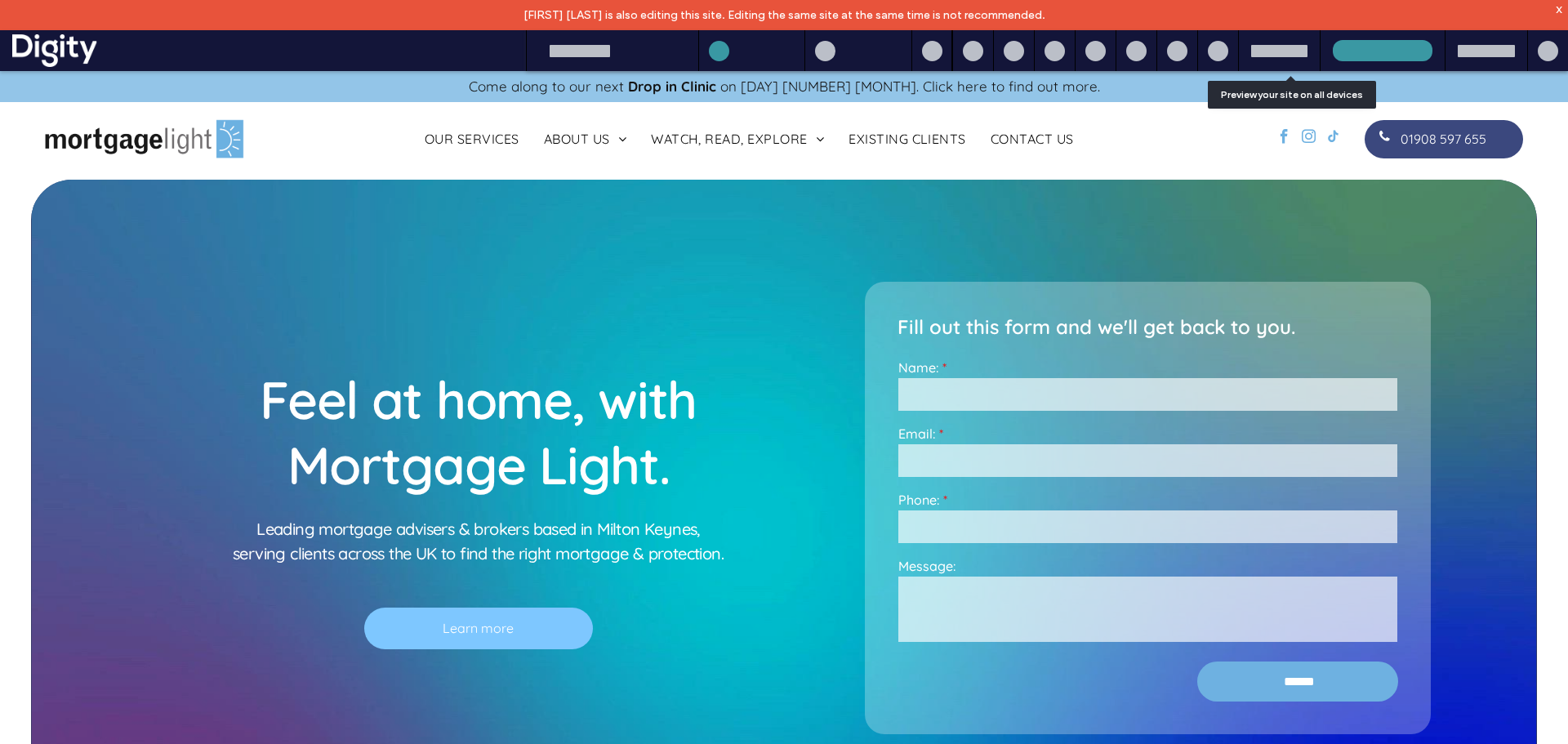 scroll, scrollTop: 0, scrollLeft: 3153, axis: horizontal 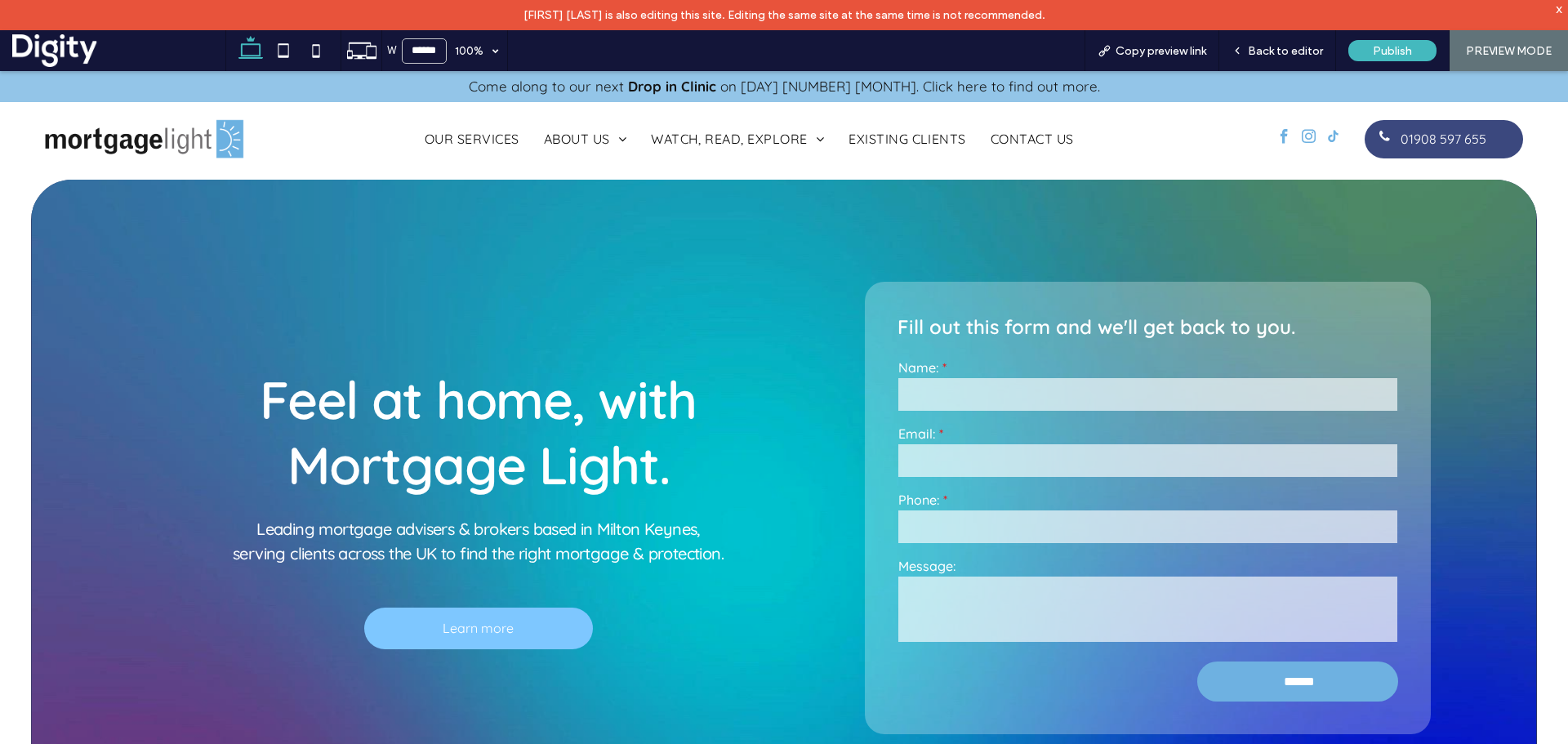 click on "x" at bounding box center (1559, 8) 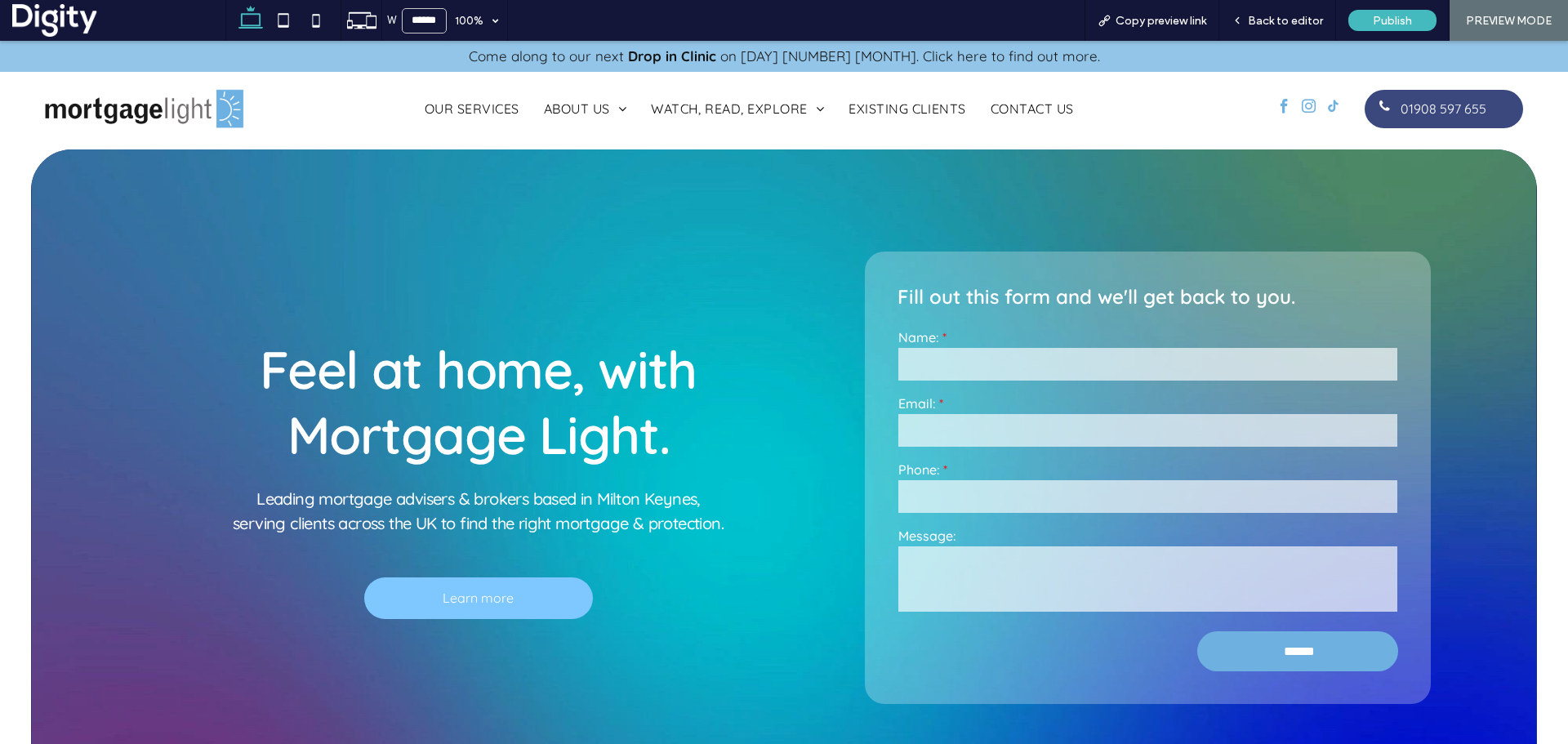 scroll, scrollTop: 0, scrollLeft: 3415, axis: horizontal 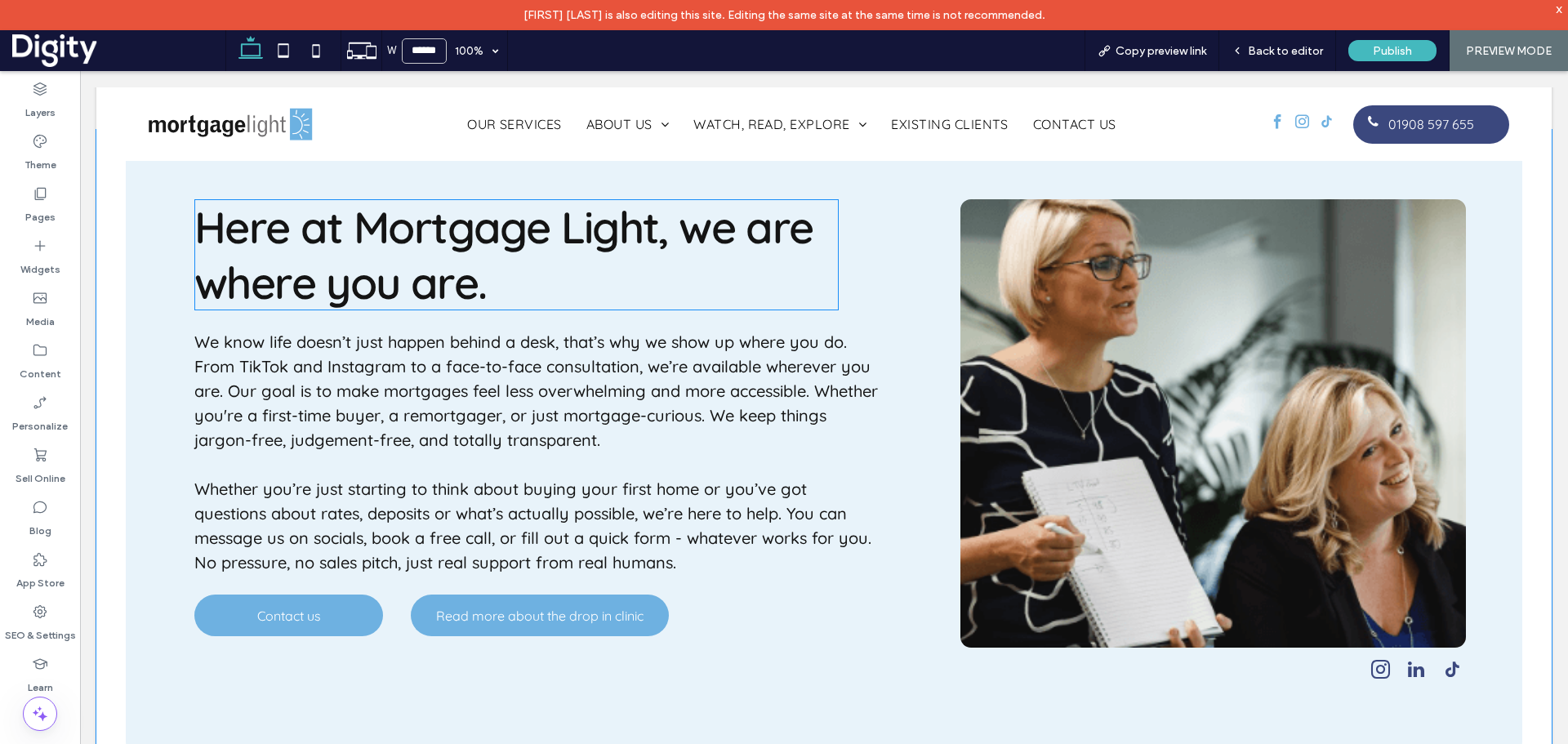click on "Here at Mortgage Light, we are where you are." at bounding box center (516, 255) 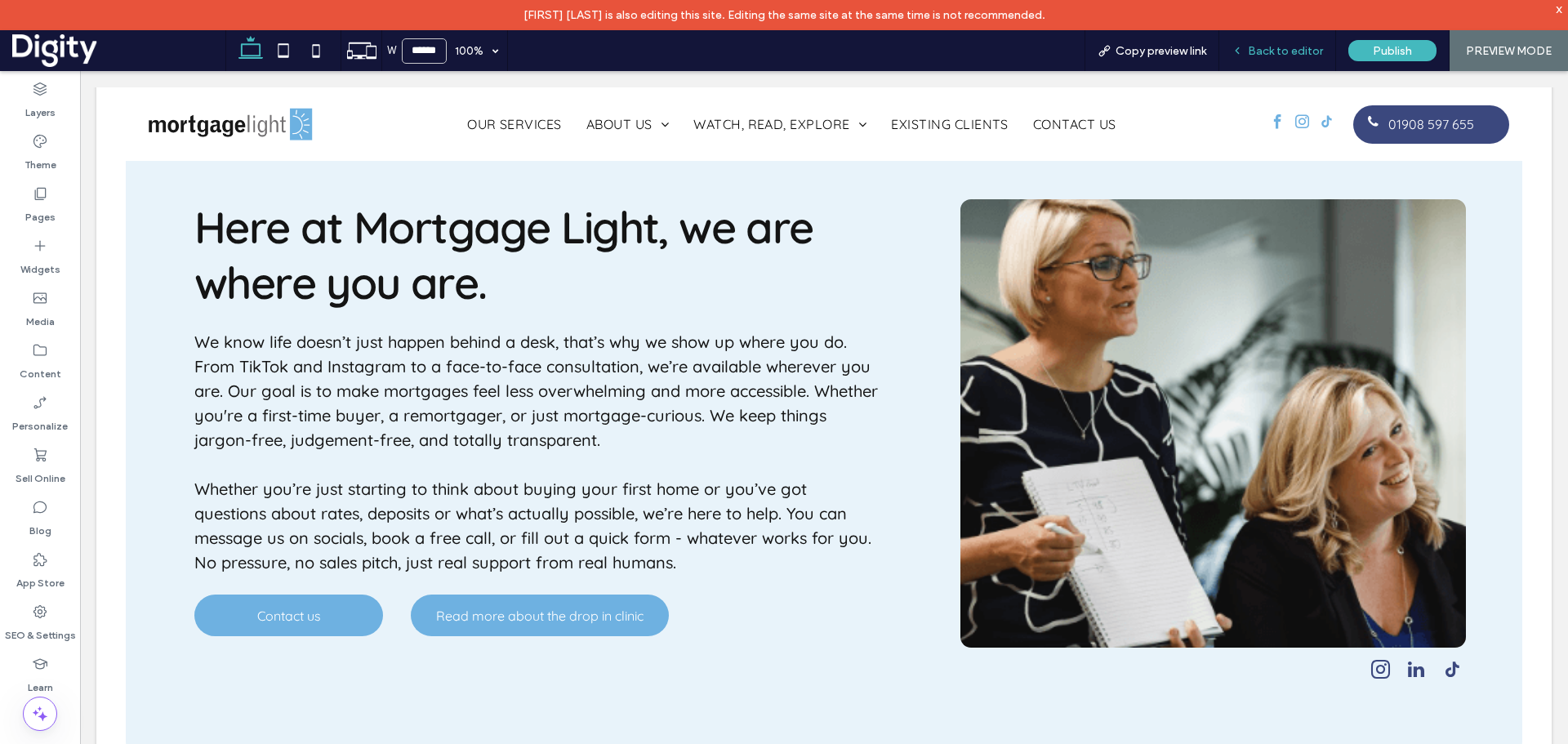 drag, startPoint x: 1289, startPoint y: 47, endPoint x: 813, endPoint y: 288, distance: 533.53257 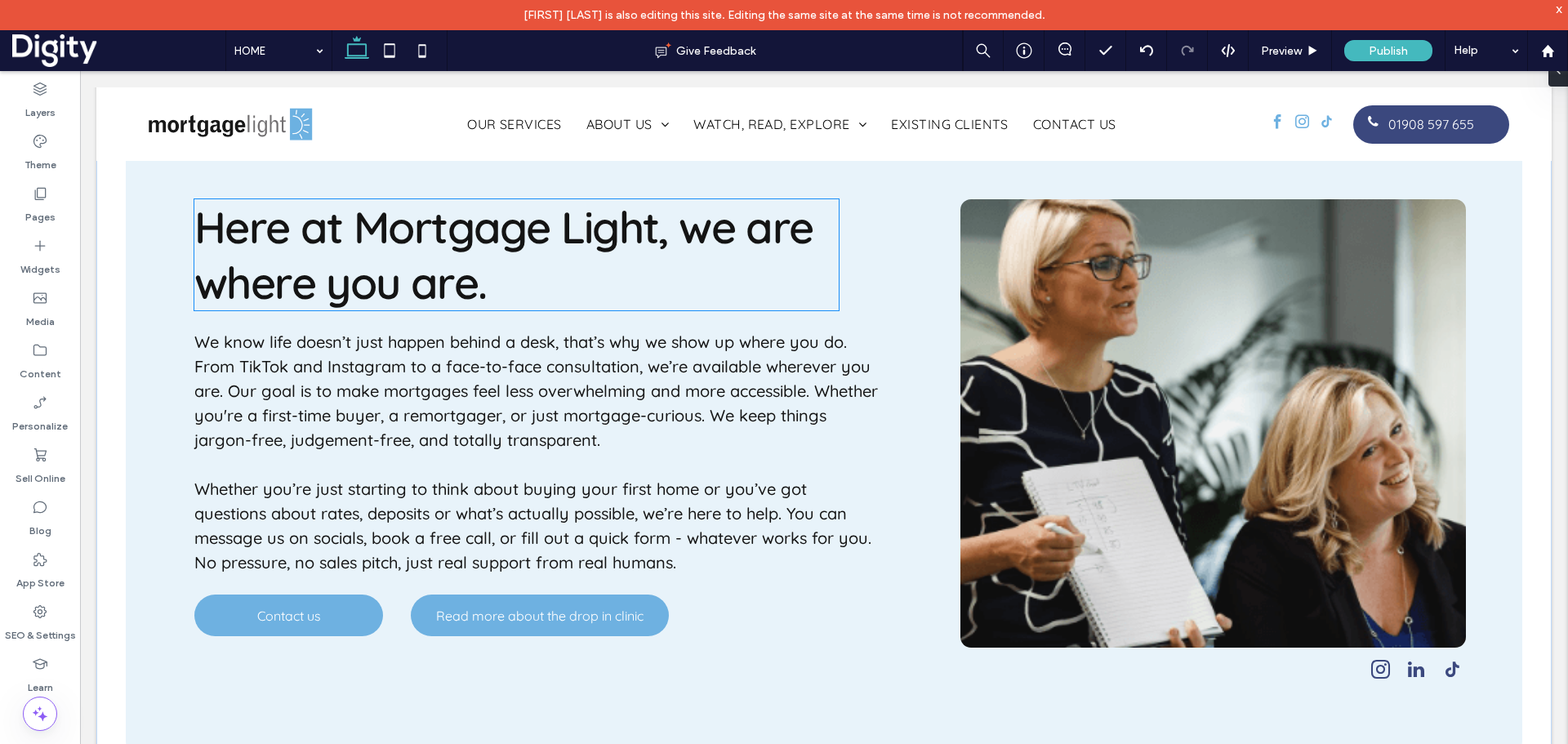 click on "Here at Mortgage Light, we are where you are." at bounding box center (516, 255) 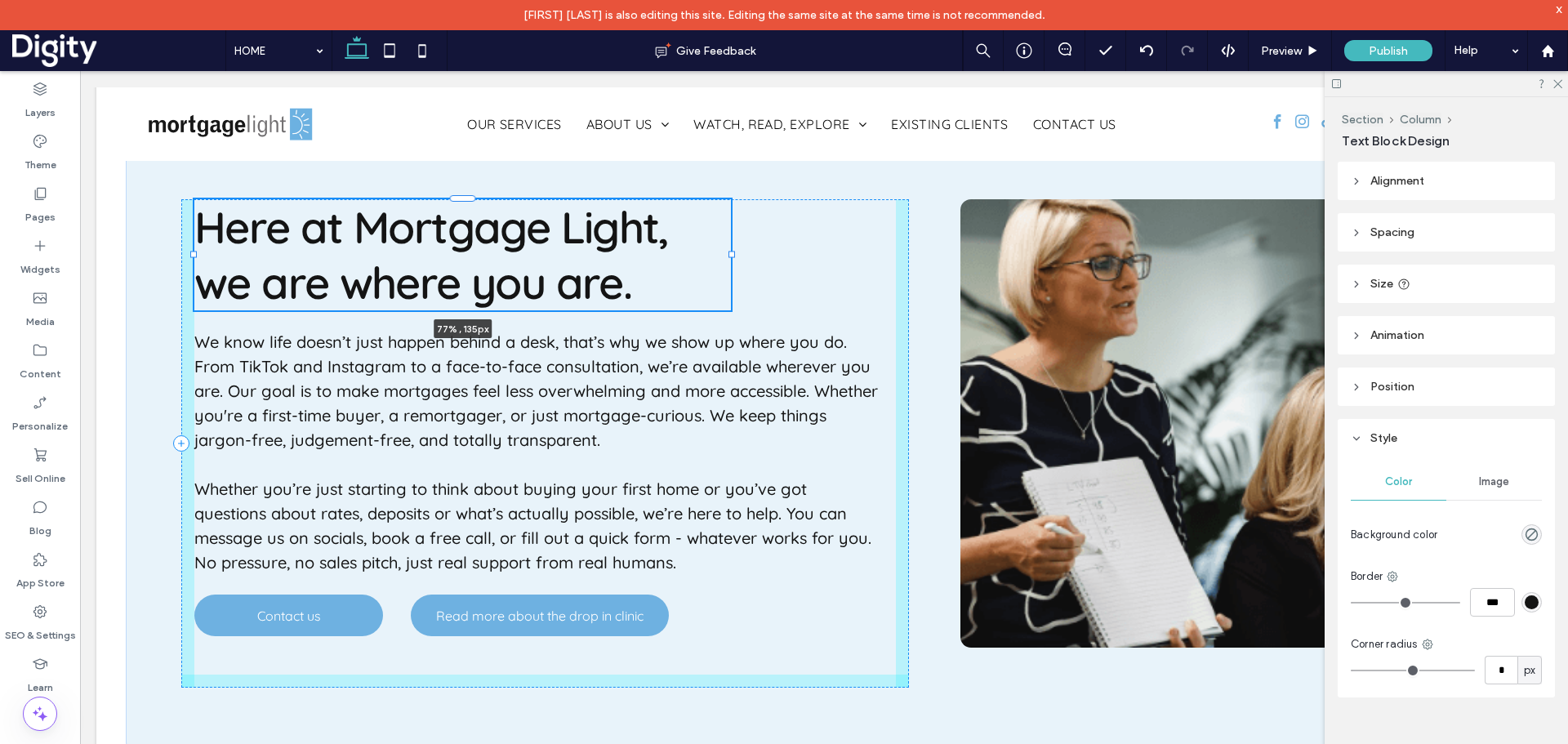 scroll, scrollTop: 0, scrollLeft: 1918, axis: horizontal 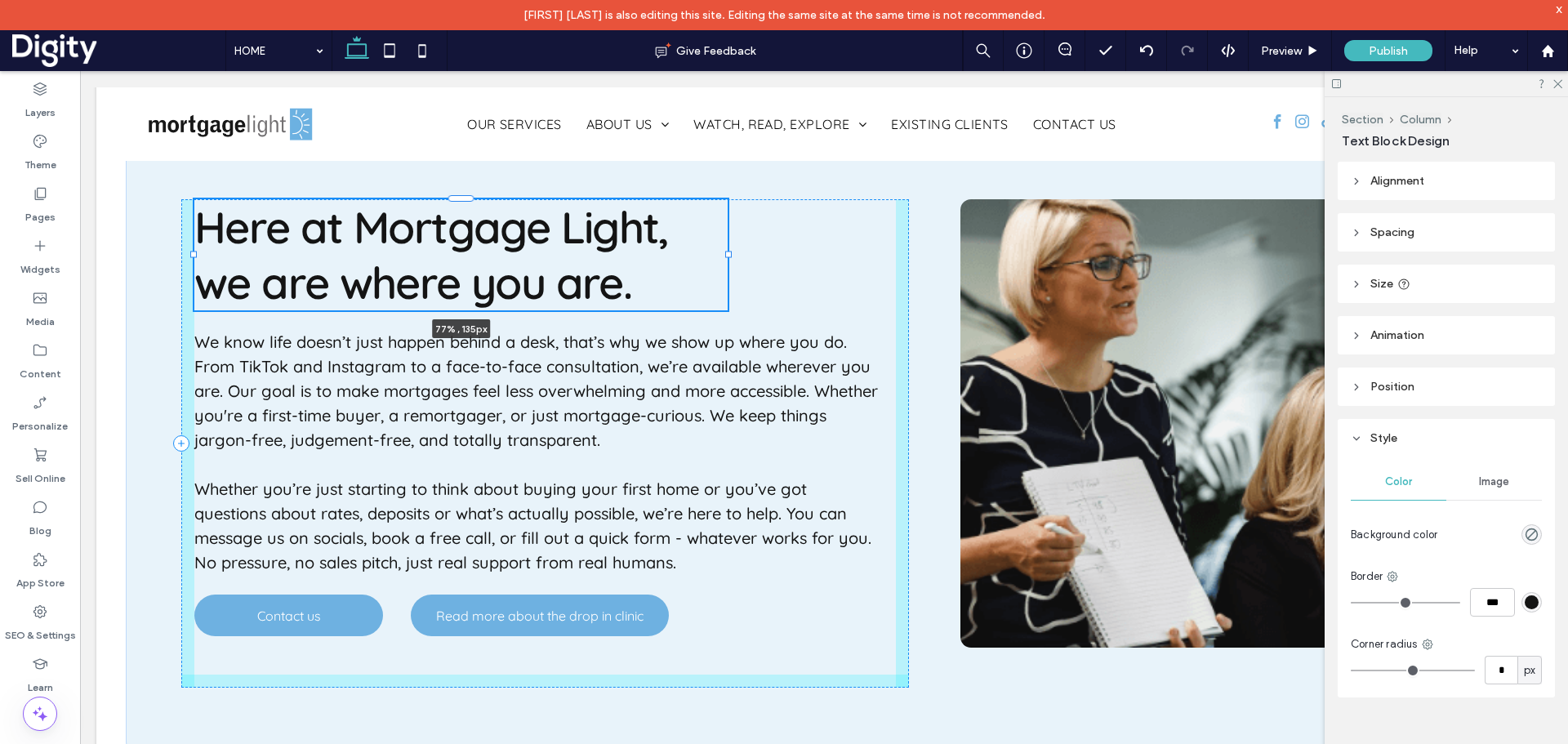drag, startPoint x: 829, startPoint y: 272, endPoint x: 725, endPoint y: 266, distance: 104.172933 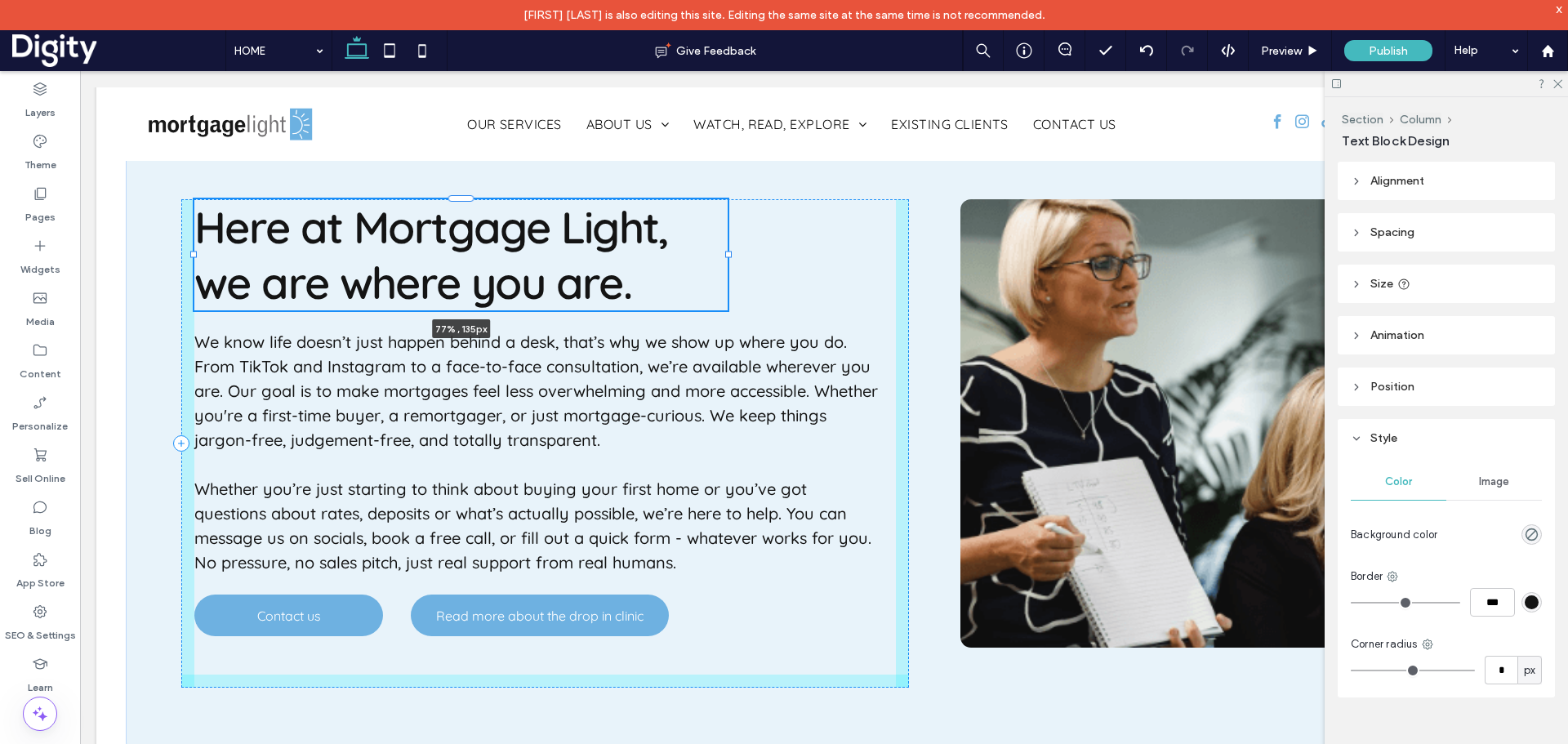 click on "Here at Mortgage Light, we are where you are.
77% , 135px
We know life doesn’t just happen behind a desk, that’s why we show up where you do. From TikTok and Instagram to a face-to-face consultation, we’re available wherever you are. Our goal is to make mortgages feel less overwhelming and more accessible. Whether you're a first-time buyer, a remortgager, or just mortgage-curious. We keep things jargon-free, judgement-free, and totally transparent. Whether you’re just starting to think about buying your first home or you’ve got questions about rates, deposits or what’s actually possible, we’re here to help. You can message us on socials, book a free call, or fill out a quick form - whatever works for you. No pressure, no sales pitch, just real support from real humans.
Contact us
Read more about the drop in clinic" at bounding box center [824, 443] 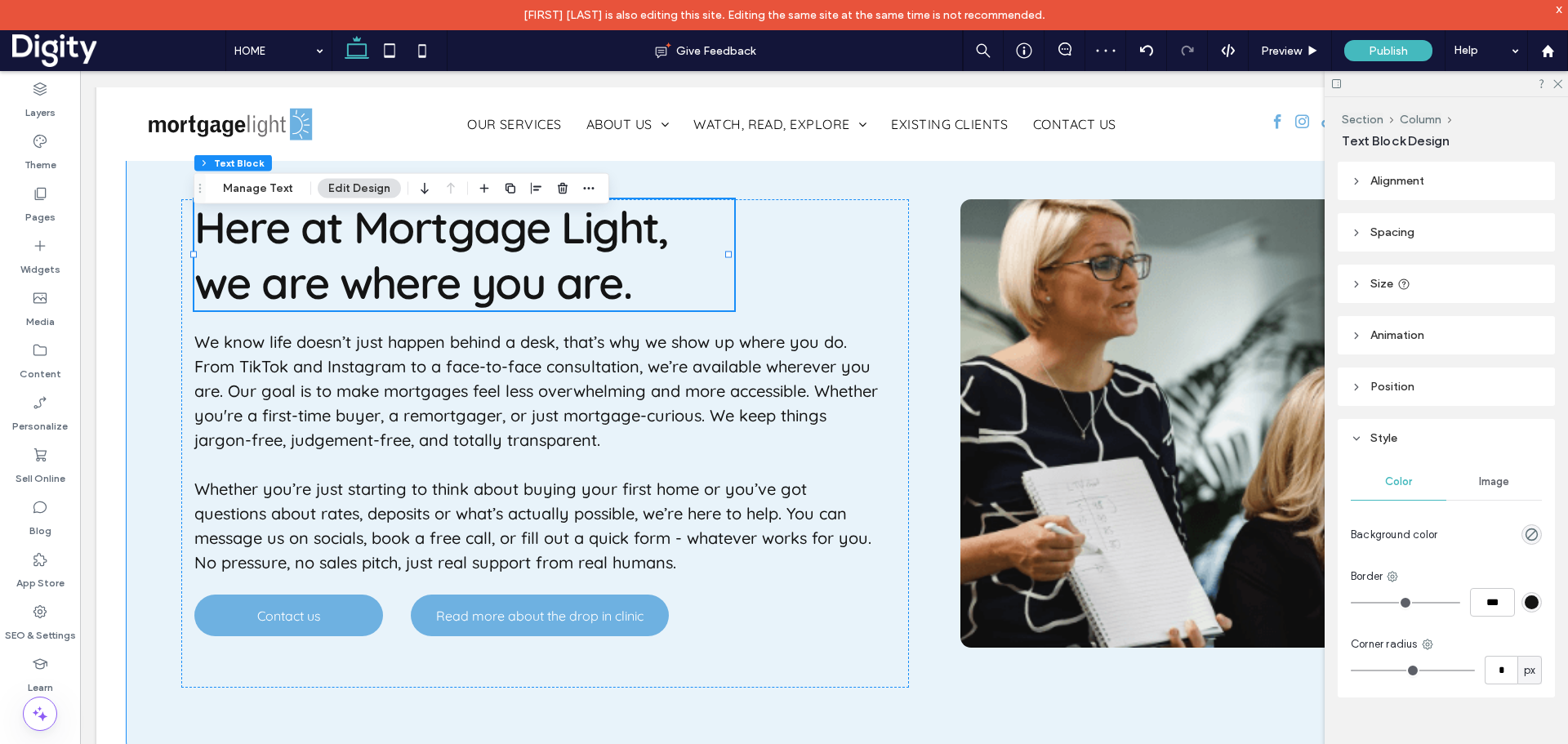 click on "Here at Mortgage Light, we are where you are.
77% , 135px
We know life doesn’t just happen behind a desk, that’s why we show up where you do. From TikTok and Instagram to a face-to-face consultation, we’re available wherever you are. Our goal is to make mortgages feel less overwhelming and more accessible. Whether you're a first-time buyer, a remortgager, or just mortgage-curious. We keep things jargon-free, judgement-free, and totally transparent. Whether you’re just starting to think about buying your first home or you’ve got questions about rates, deposits or what’s actually possible, we’re here to help. You can message us on socials, book a free call, or fill out a quick form - whatever works for you. No pressure, no sales pitch, just real support from real humans.
Contact us
Read more about the drop in clinic" at bounding box center [824, 443] 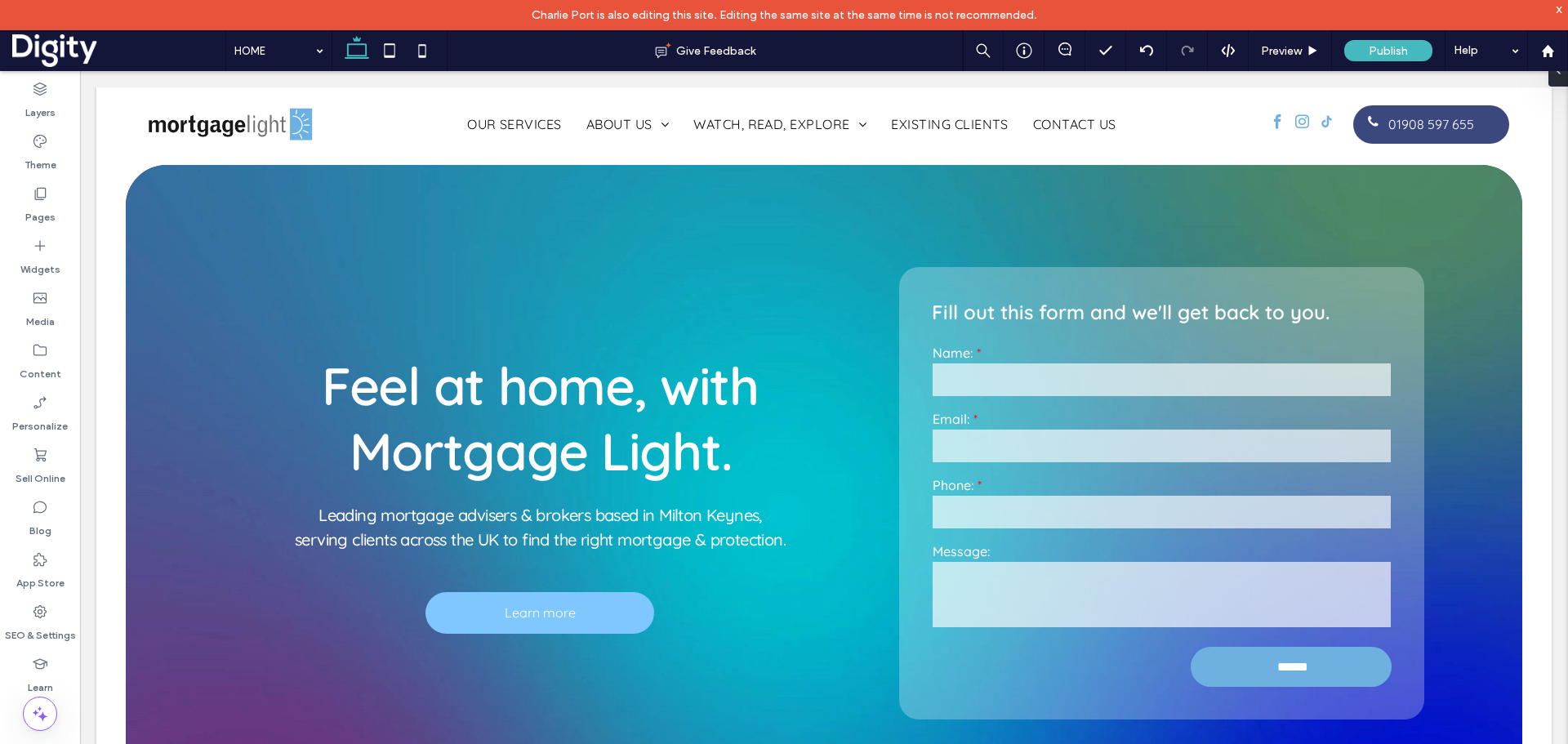 scroll, scrollTop: 3981, scrollLeft: 0, axis: vertical 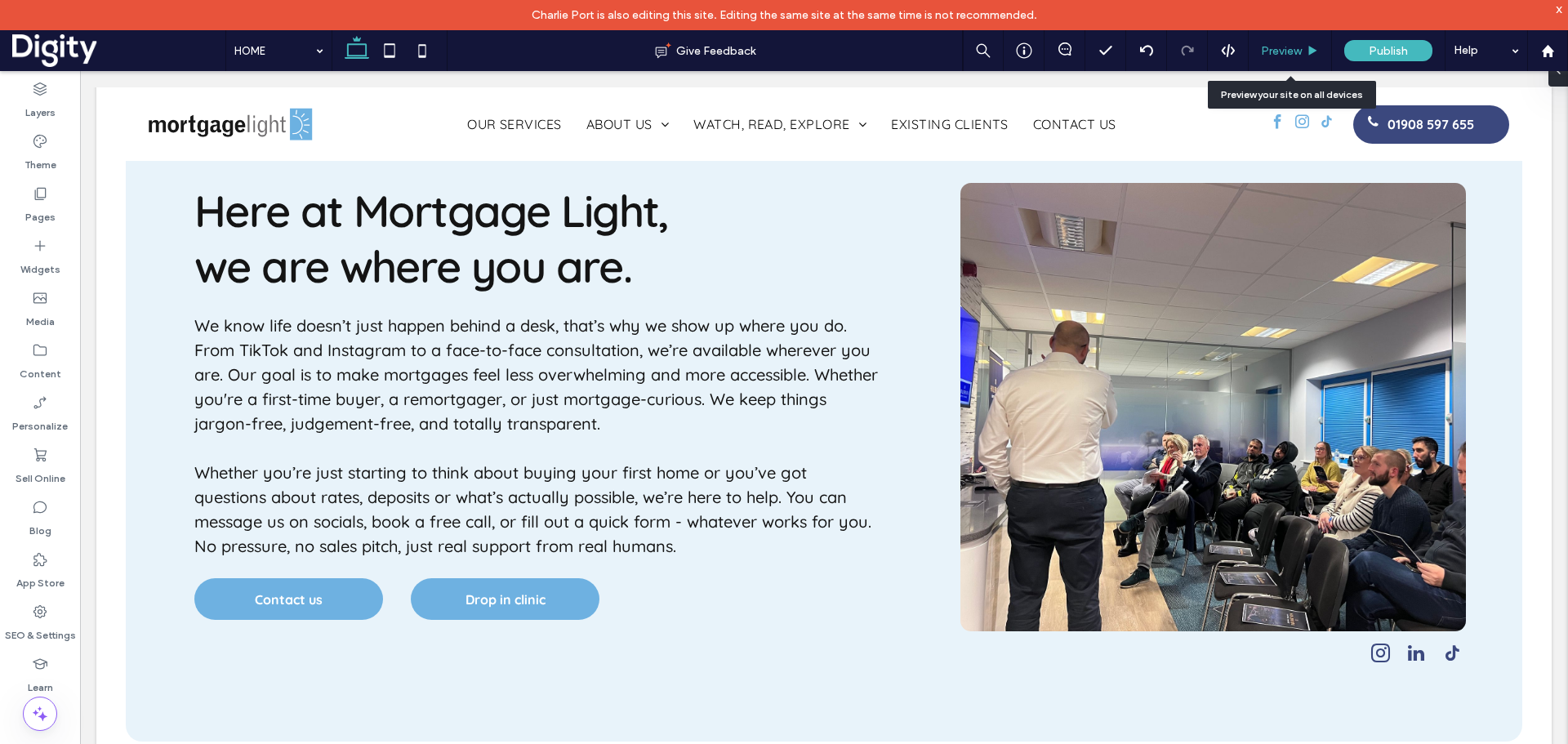 click on "Preview" at bounding box center [1281, 51] 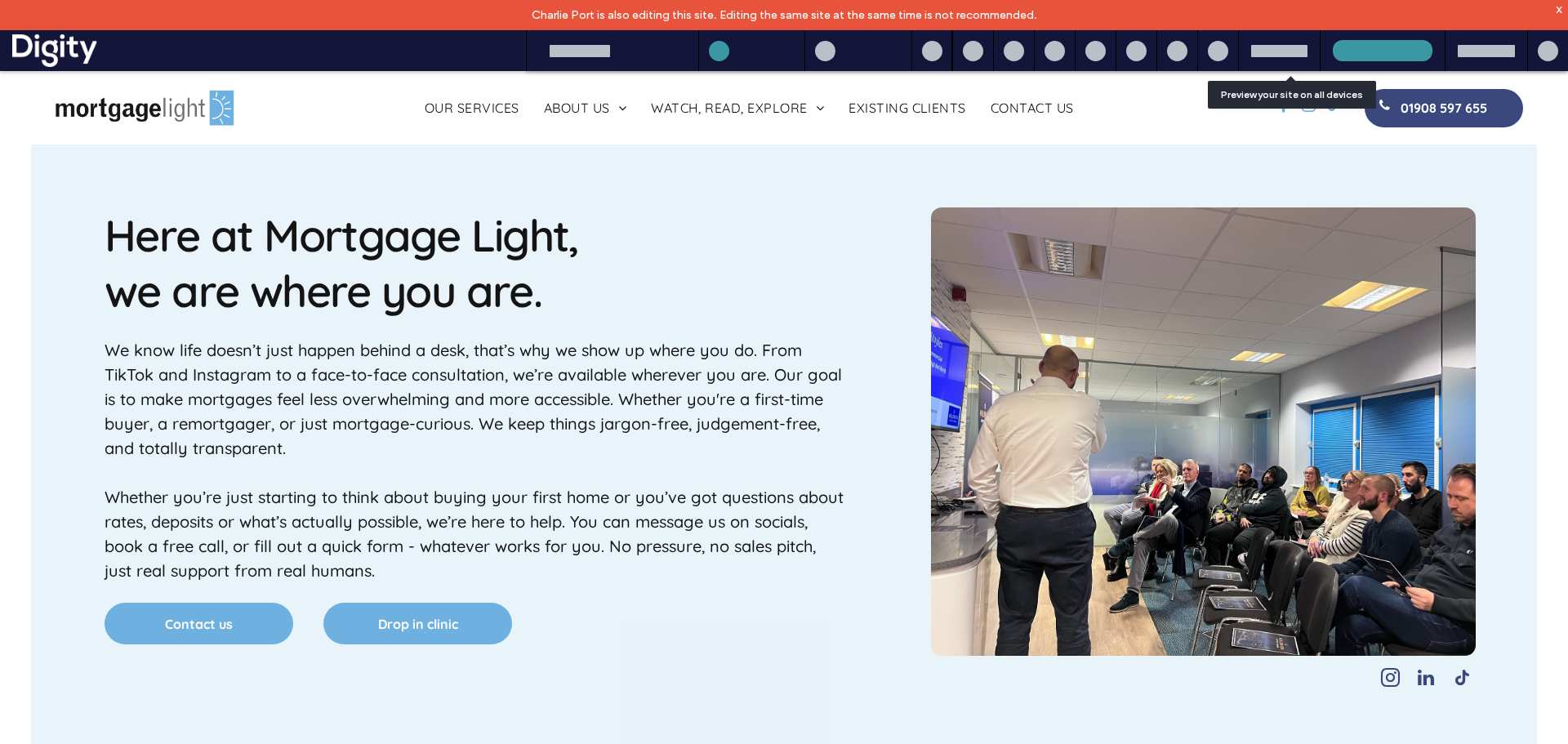 scroll, scrollTop: 3990, scrollLeft: 0, axis: vertical 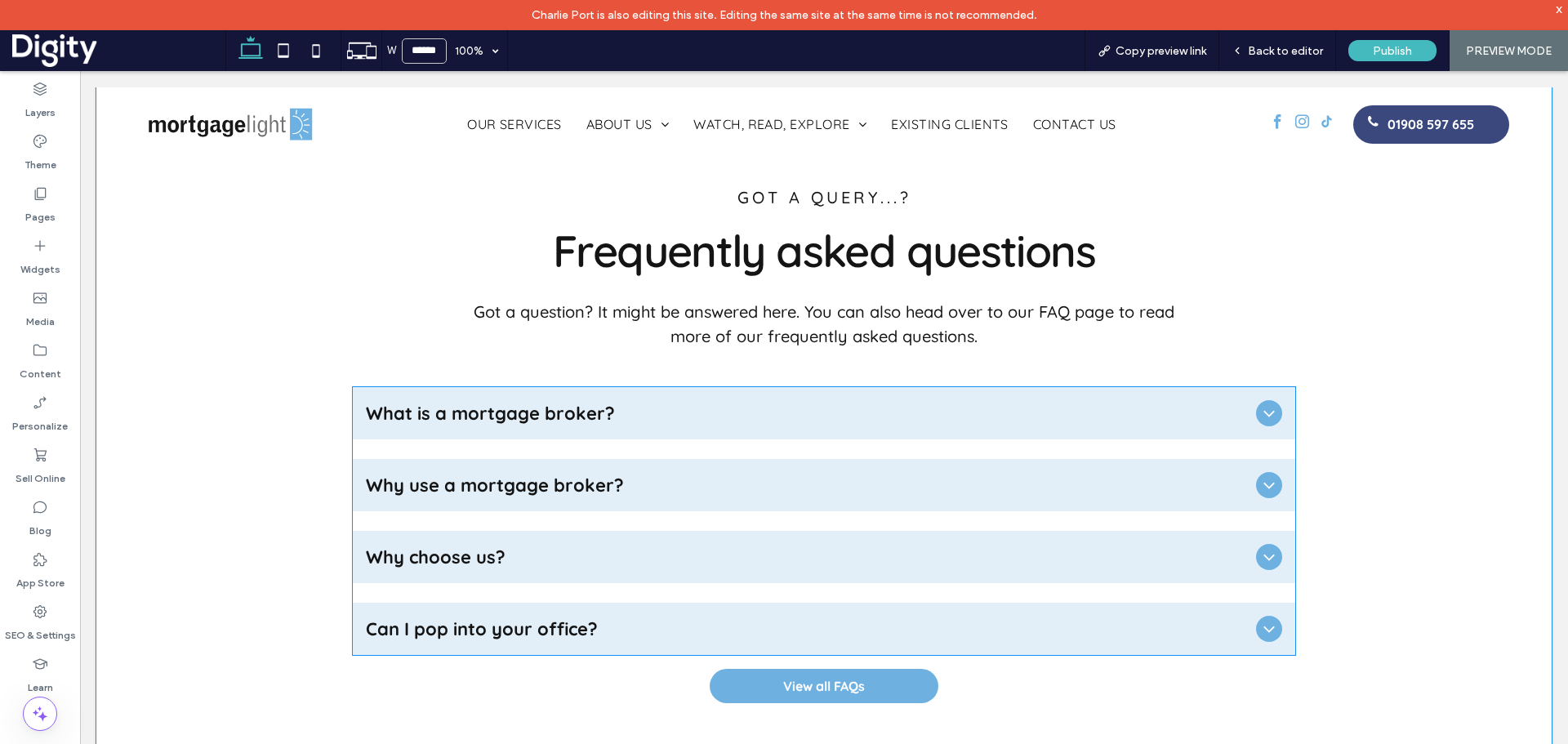 click on "What is a mortgage broker?" at bounding box center [808, 413] 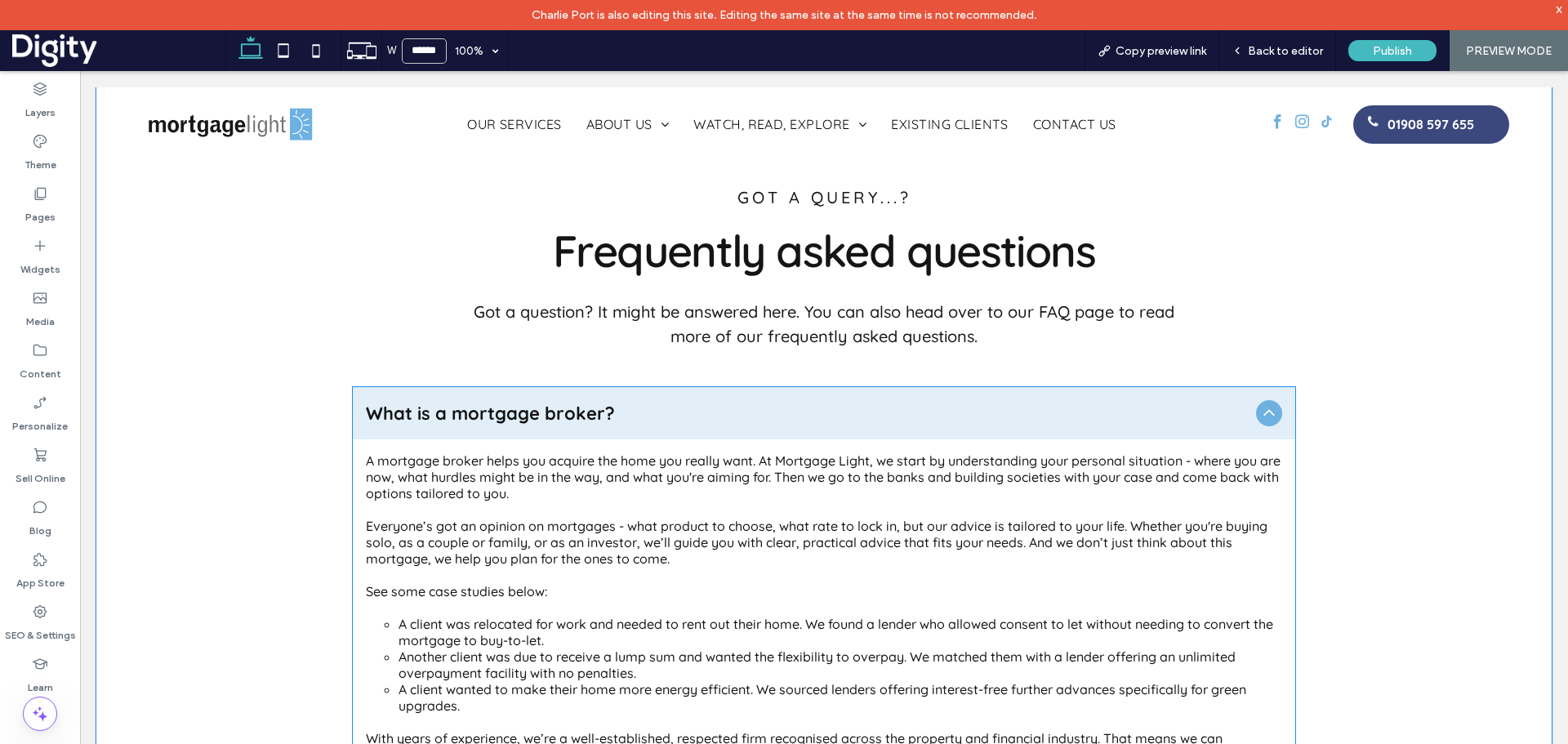 scroll, scrollTop: 4900, scrollLeft: 0, axis: vertical 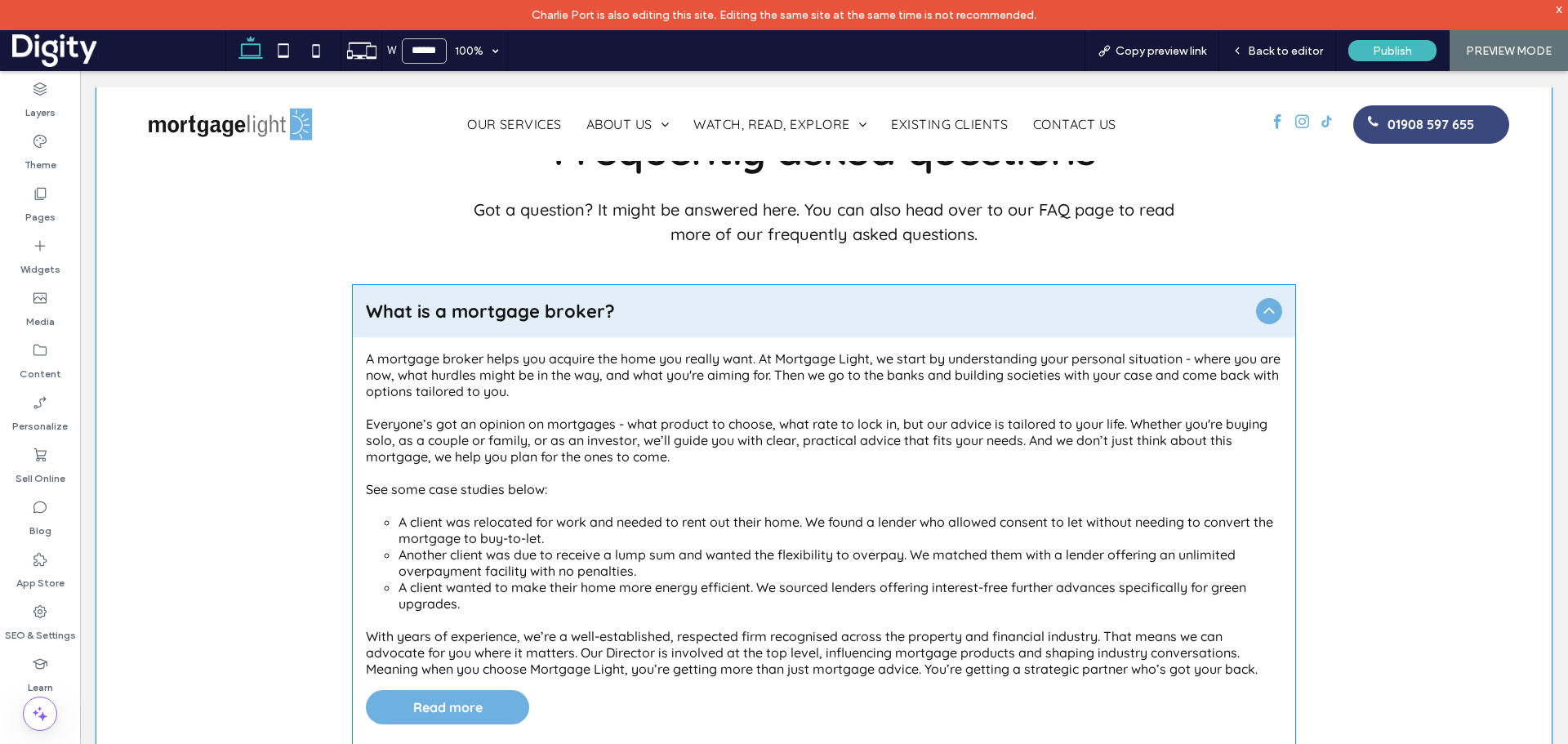 click on "What is a mortgage broker?" at bounding box center (808, 311) 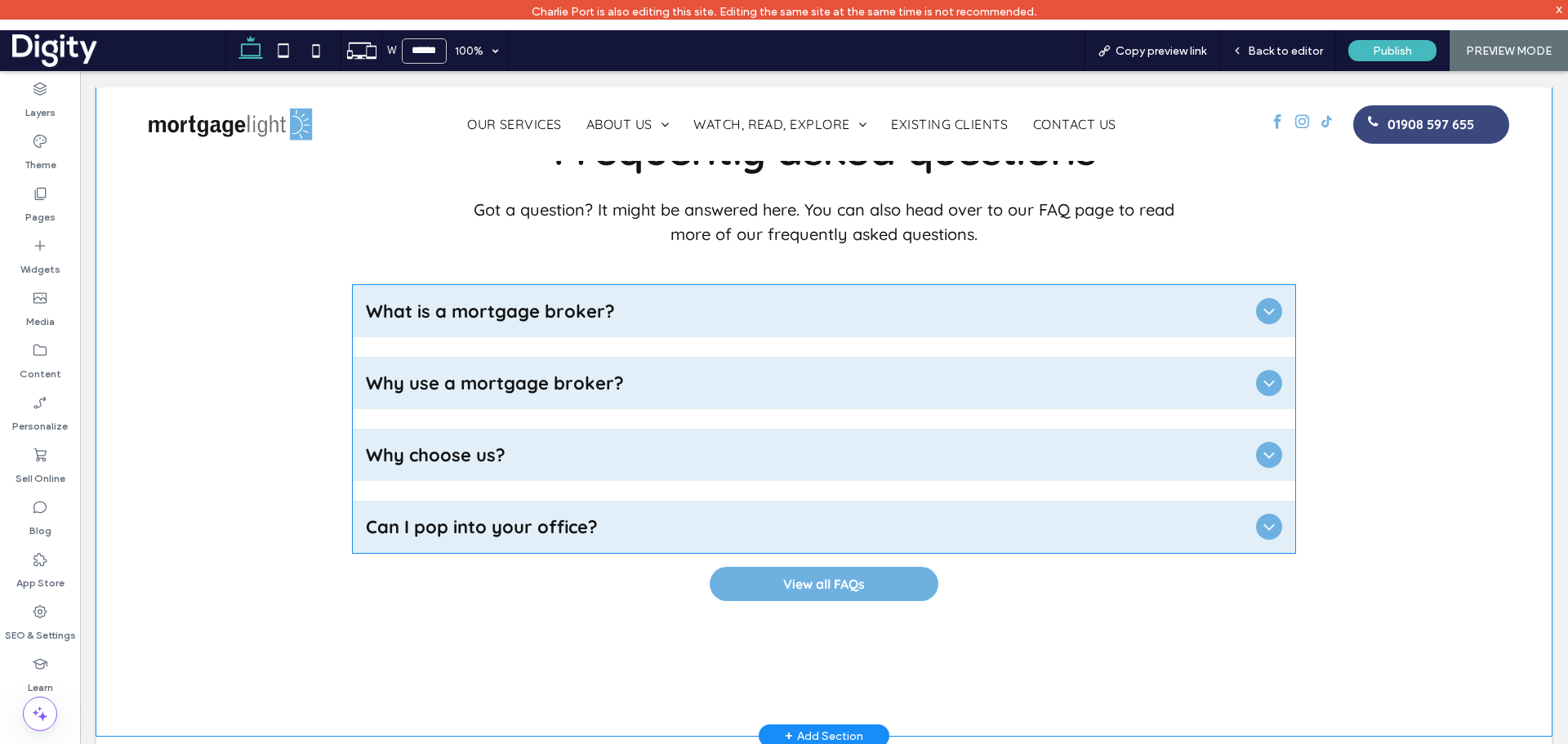 click on "Why choose us?" at bounding box center [808, 455] 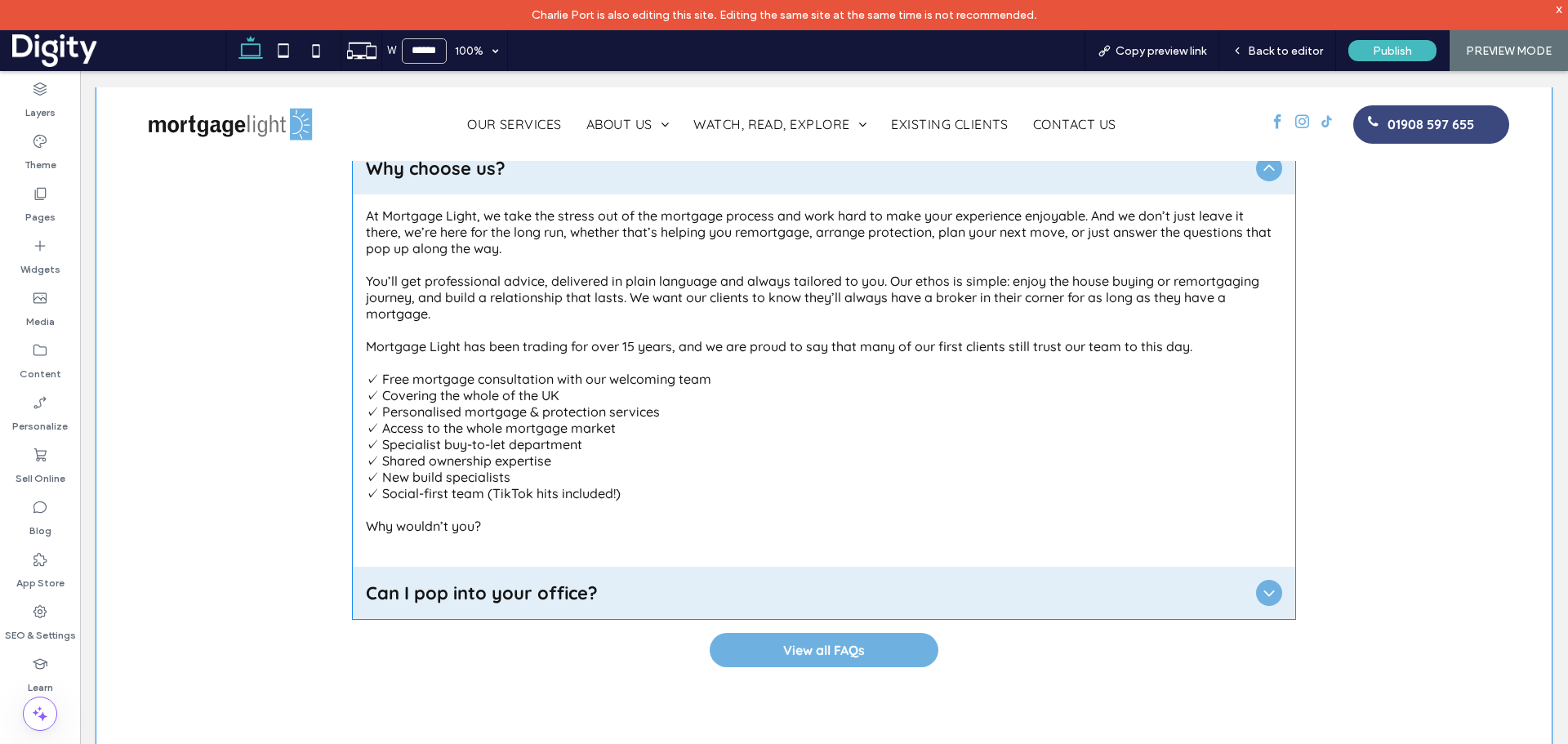 scroll, scrollTop: 5206, scrollLeft: 0, axis: vertical 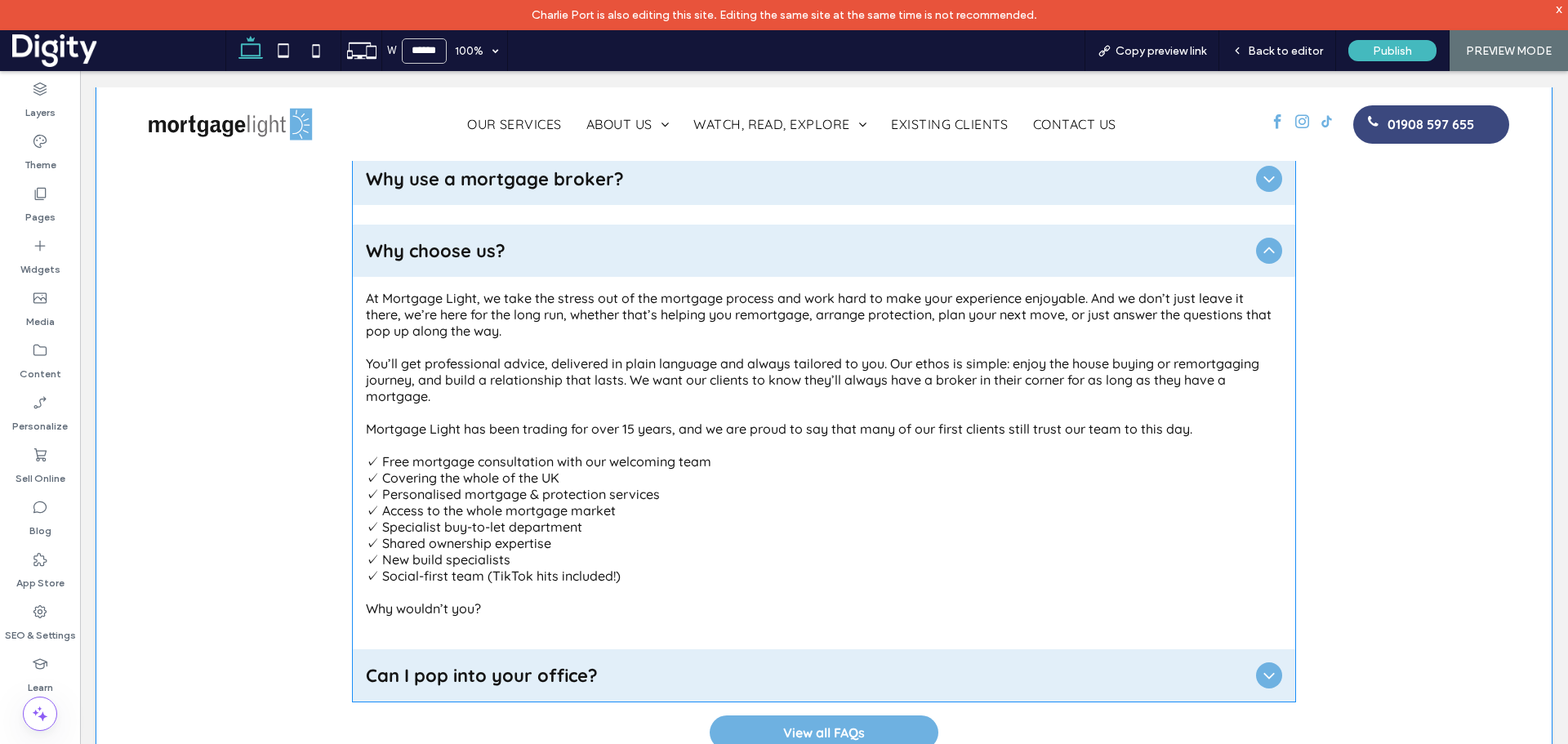 click on "Why choose us?" at bounding box center (808, 251) 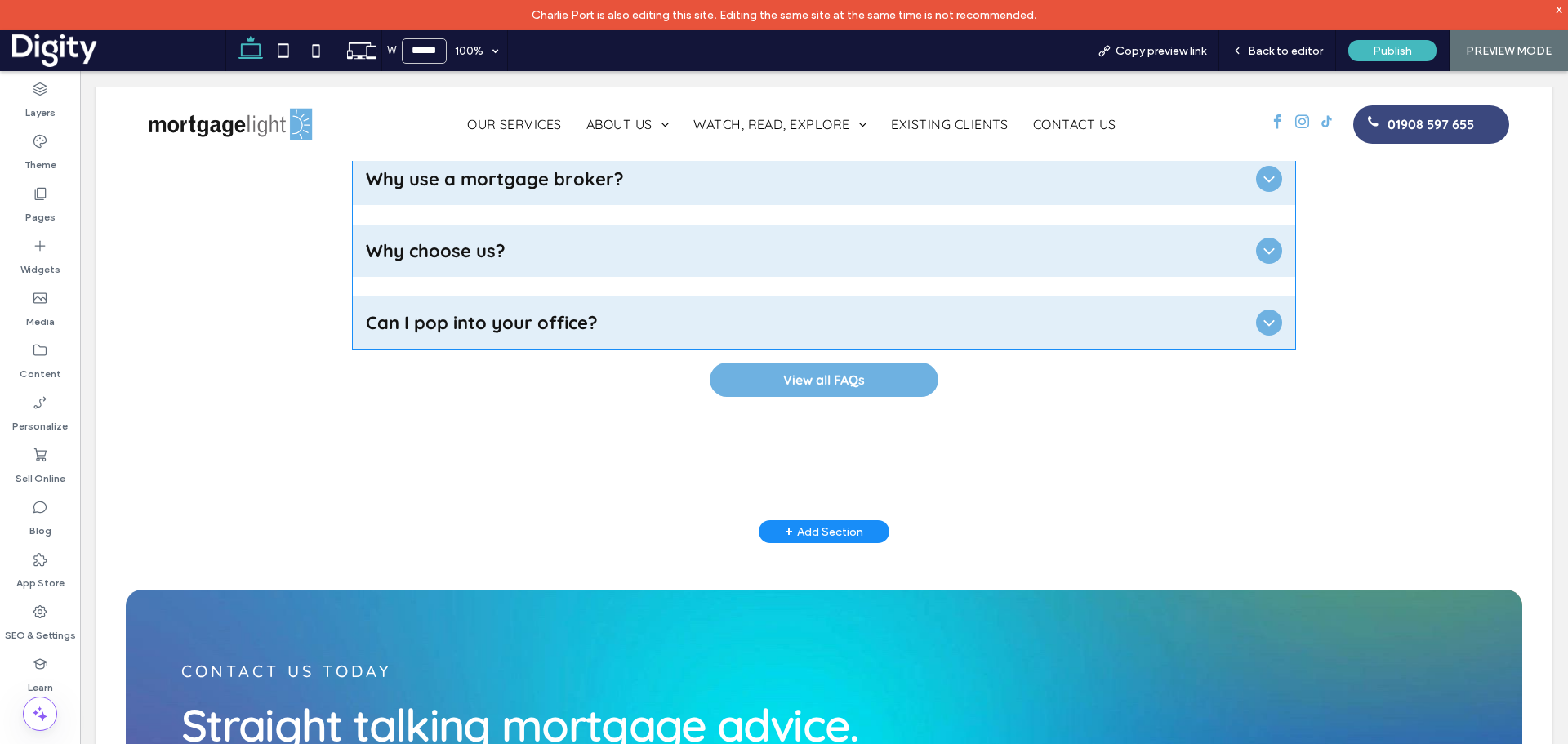 click on "Can I pop into your office?" at bounding box center [808, 323] 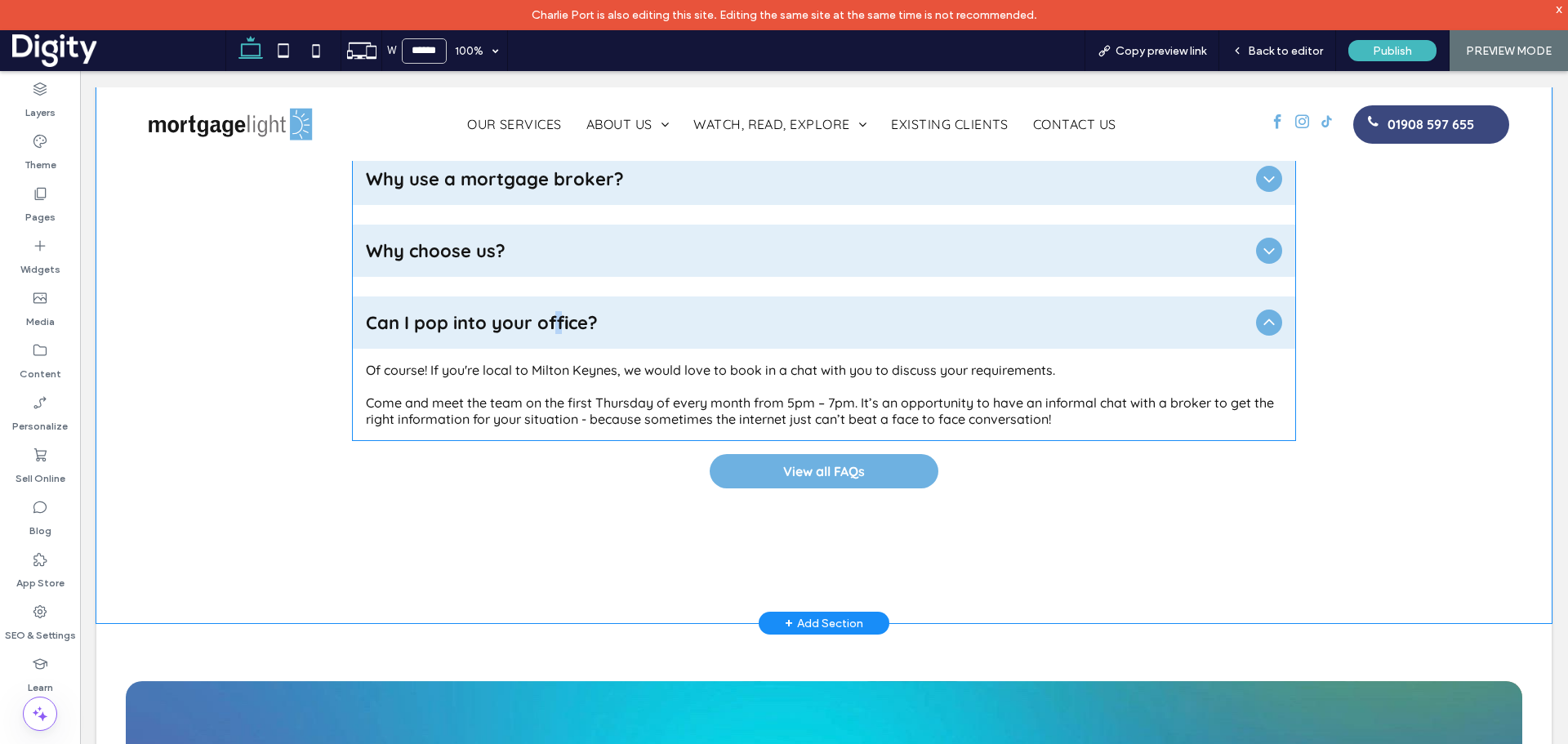 scroll, scrollTop: 0, scrollLeft: 2397, axis: horizontal 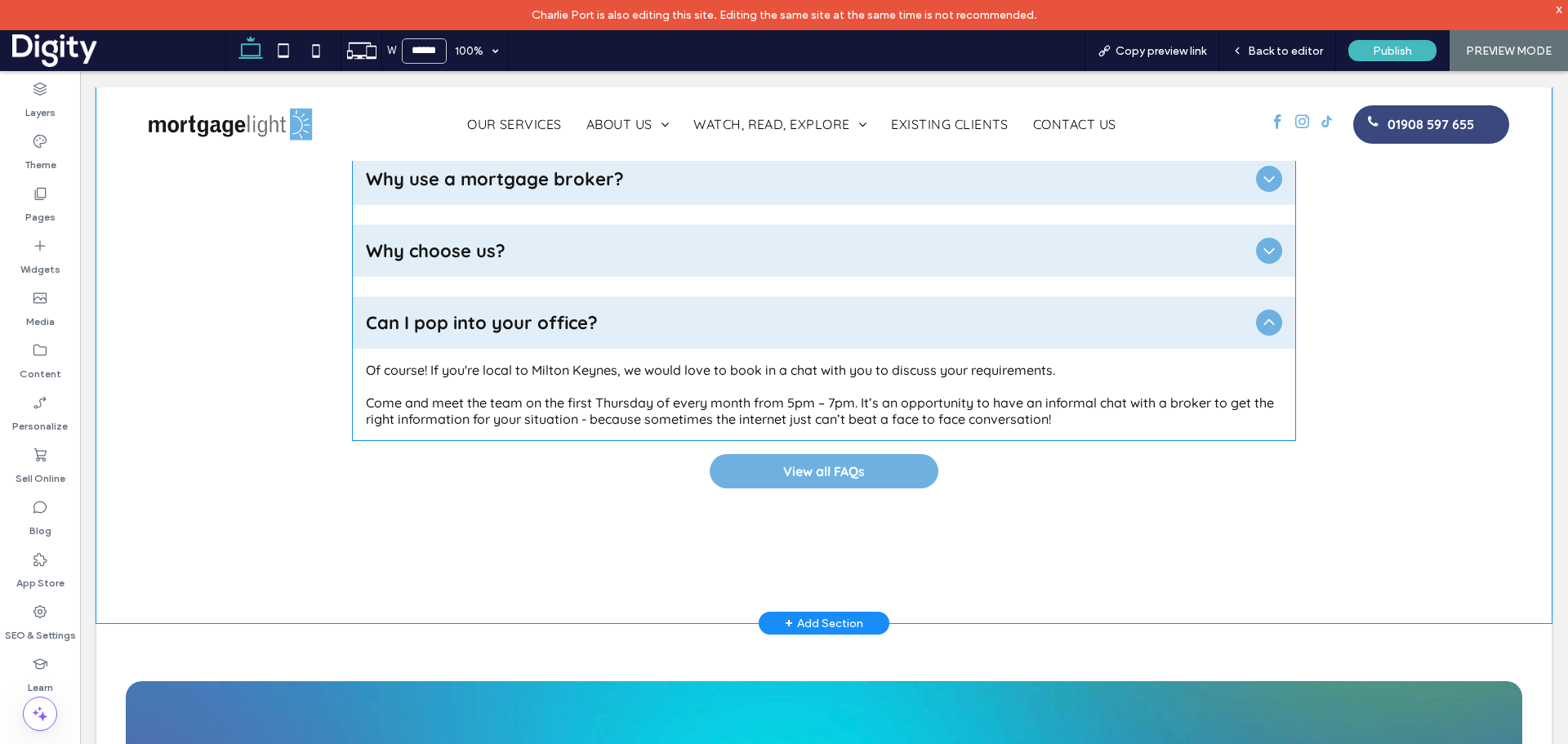 click on "Why choose us?" at bounding box center (808, 251) 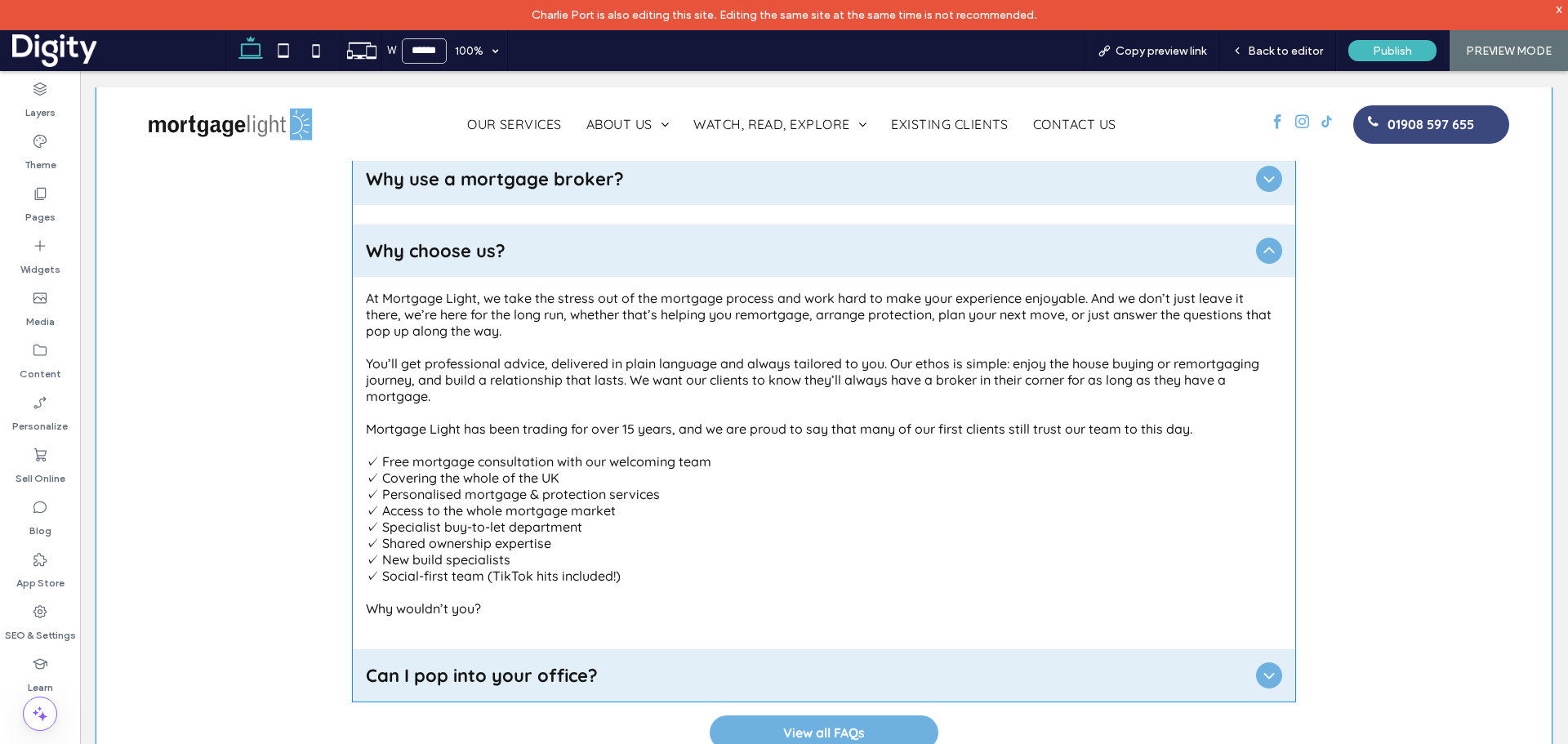scroll, scrollTop: 0, scrollLeft: 2876, axis: horizontal 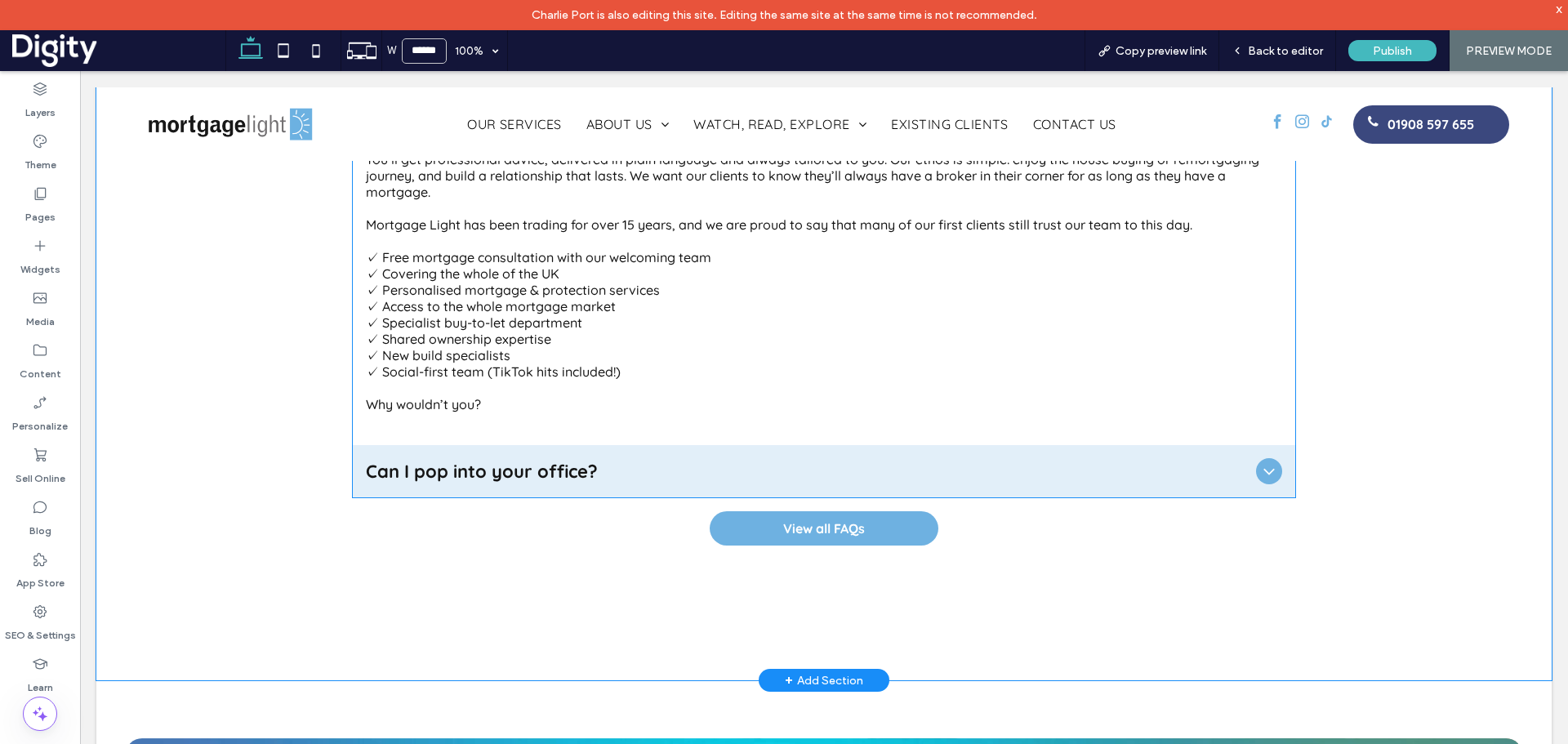 click on "Can I pop into your office?" at bounding box center (808, 471) 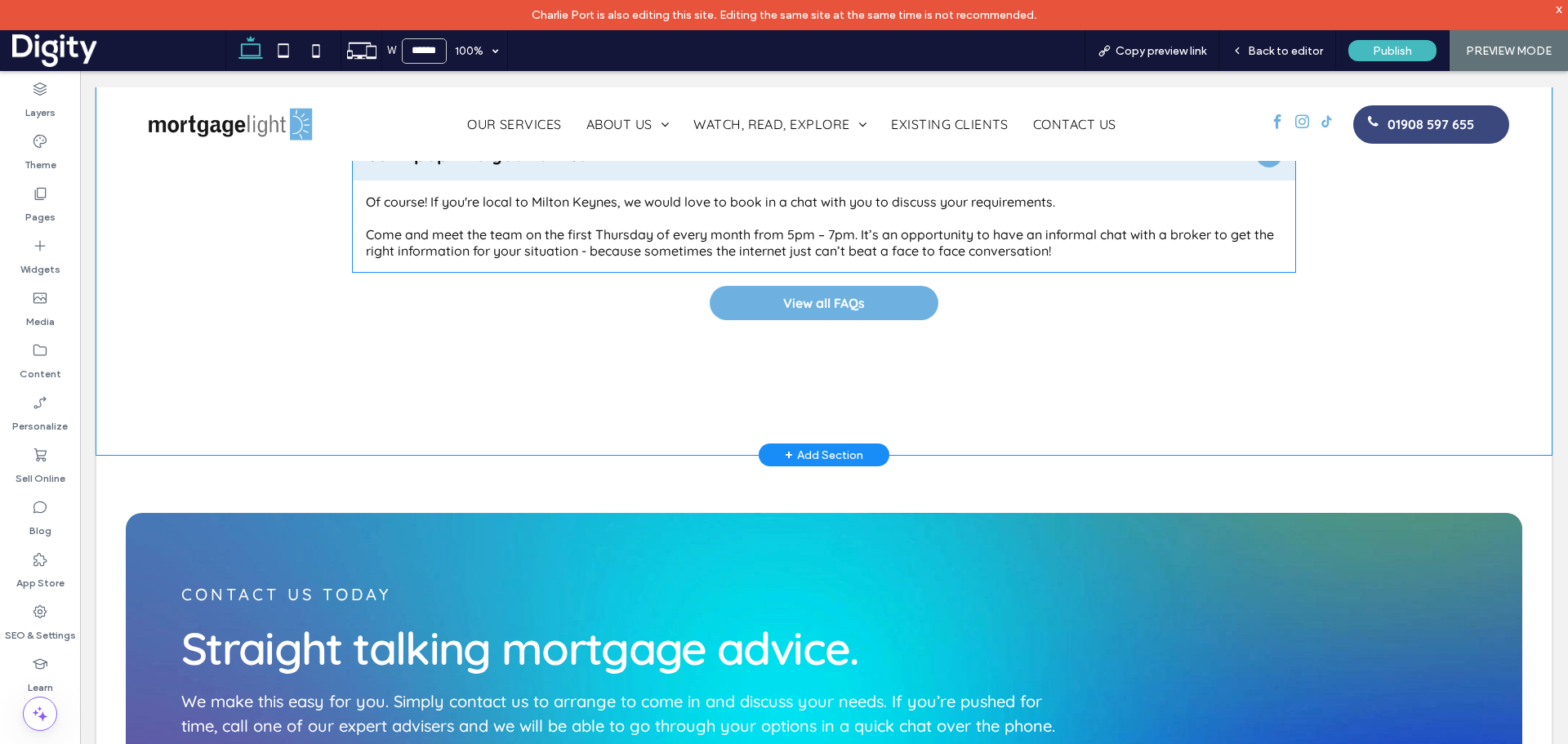 scroll, scrollTop: 5206, scrollLeft: 0, axis: vertical 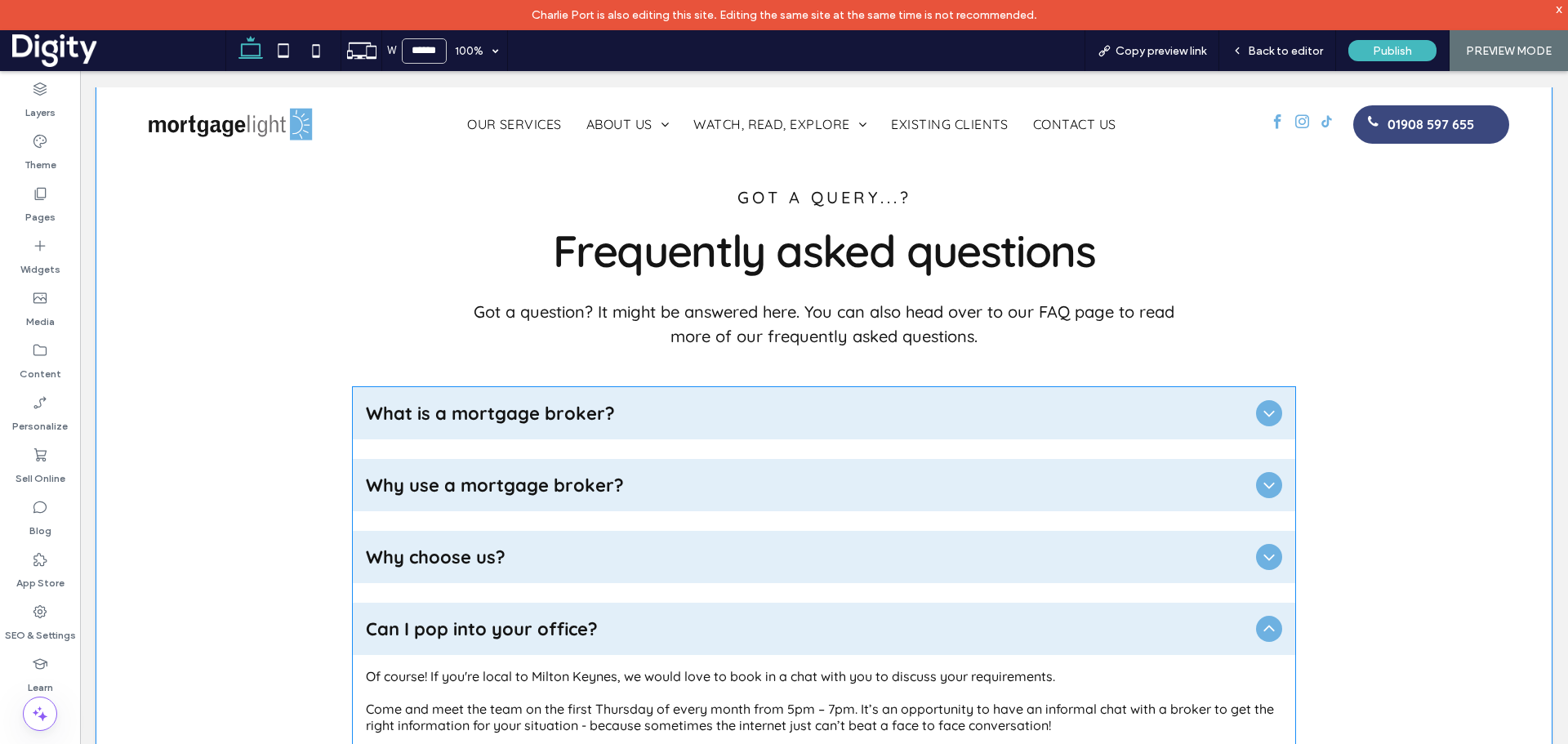 click on "Why choose us?" at bounding box center [808, 557] 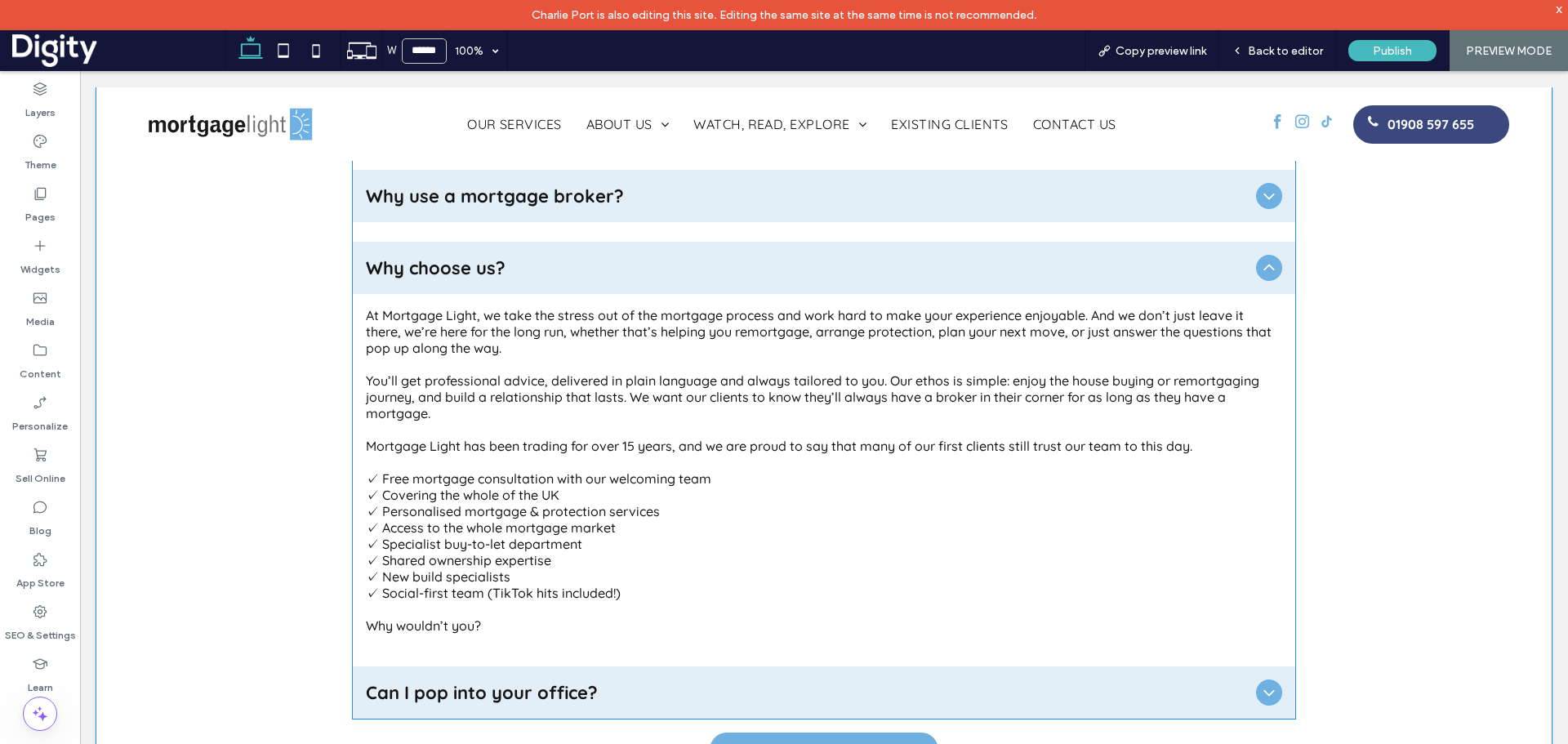 scroll, scrollTop: 5104, scrollLeft: 0, axis: vertical 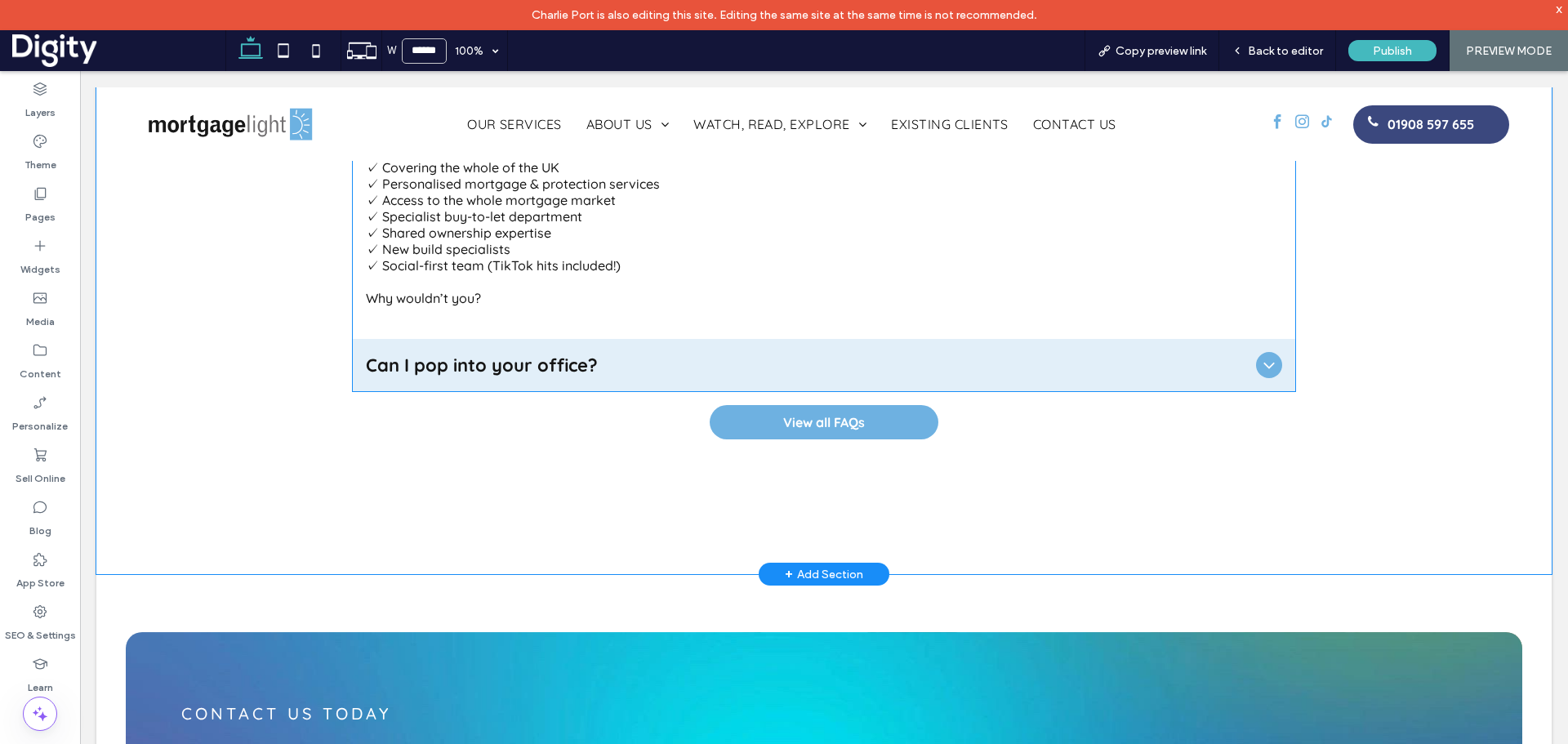 click on "Can I pop into your office?" at bounding box center (808, 365) 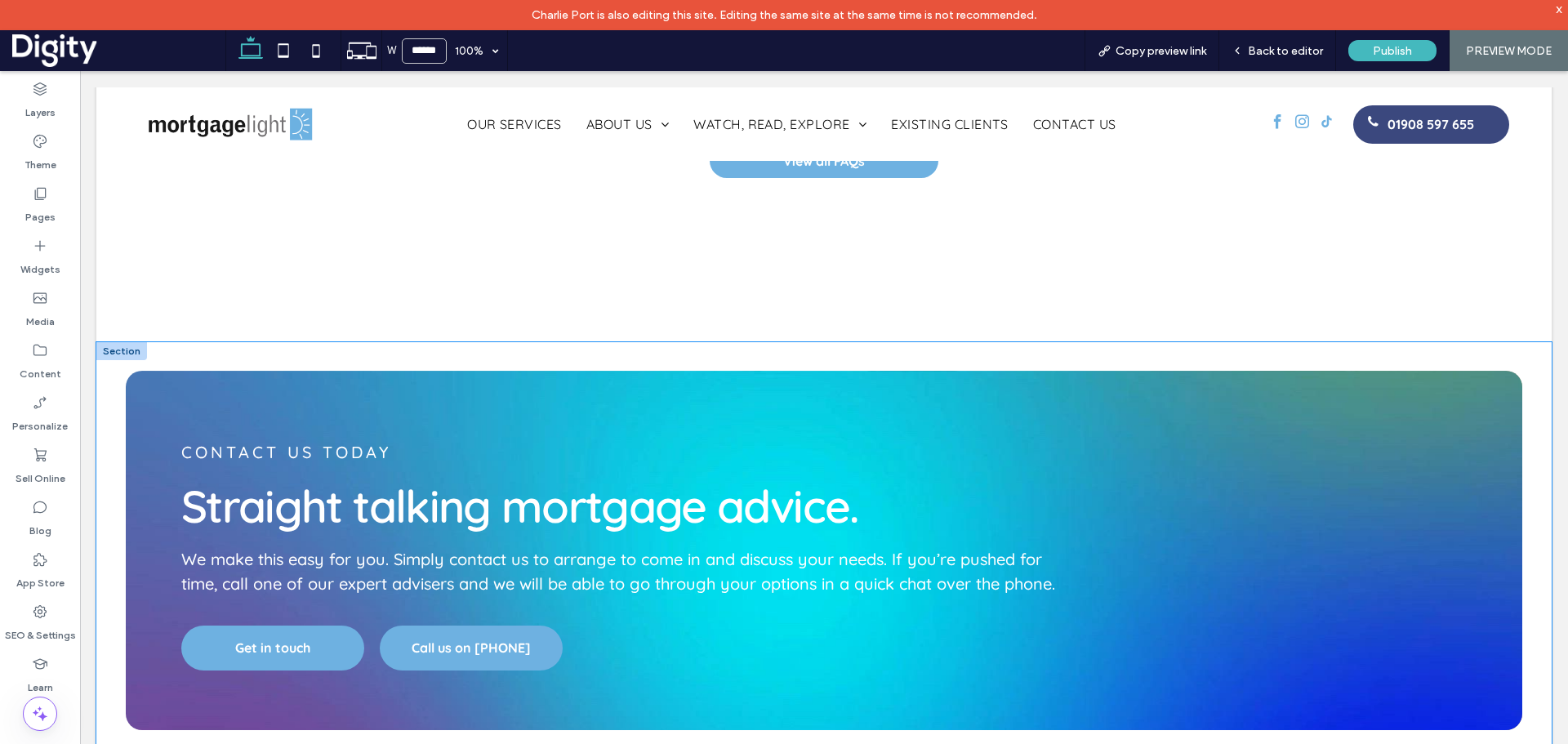 scroll, scrollTop: 5108, scrollLeft: 0, axis: vertical 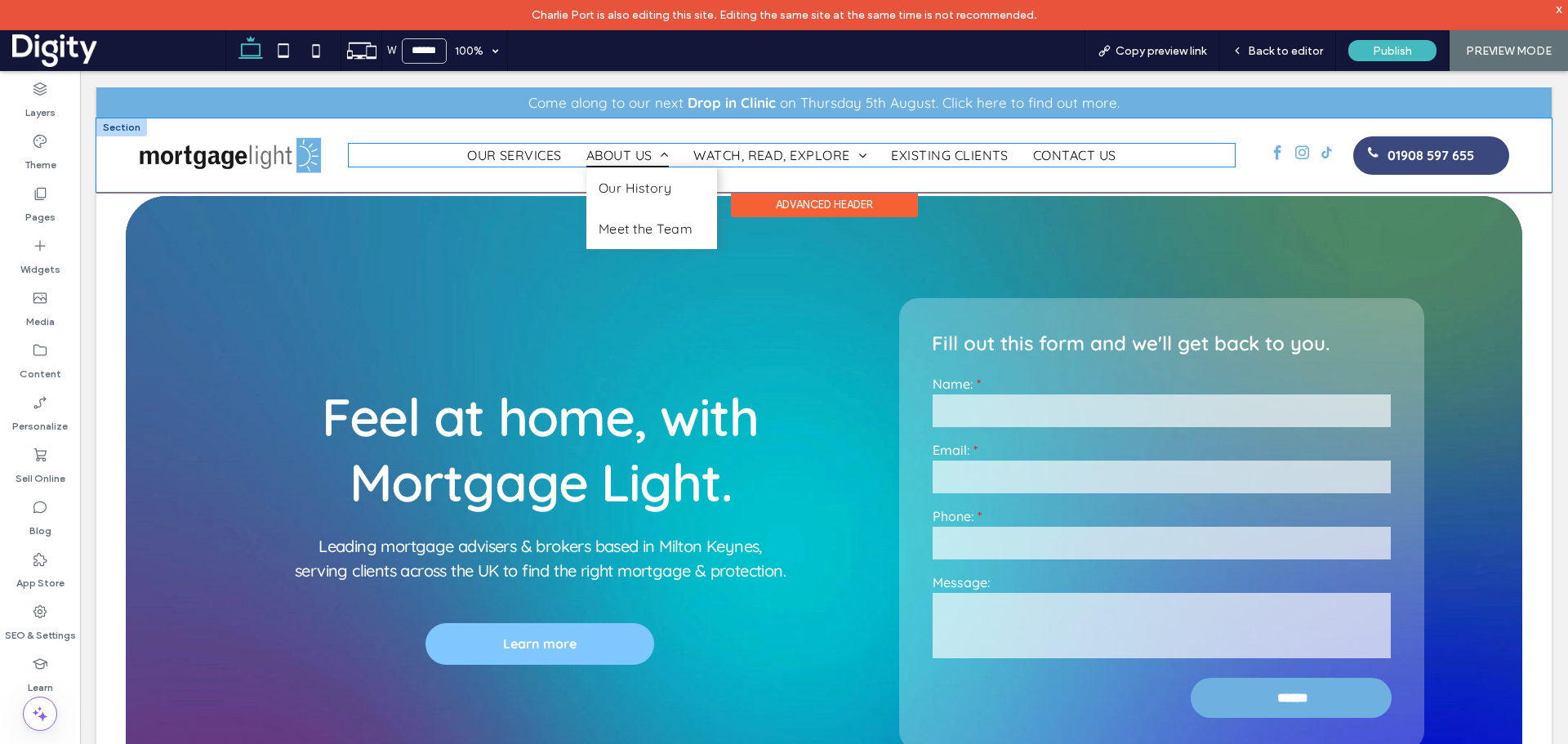 click on "ABOUT US" at bounding box center (627, 155) 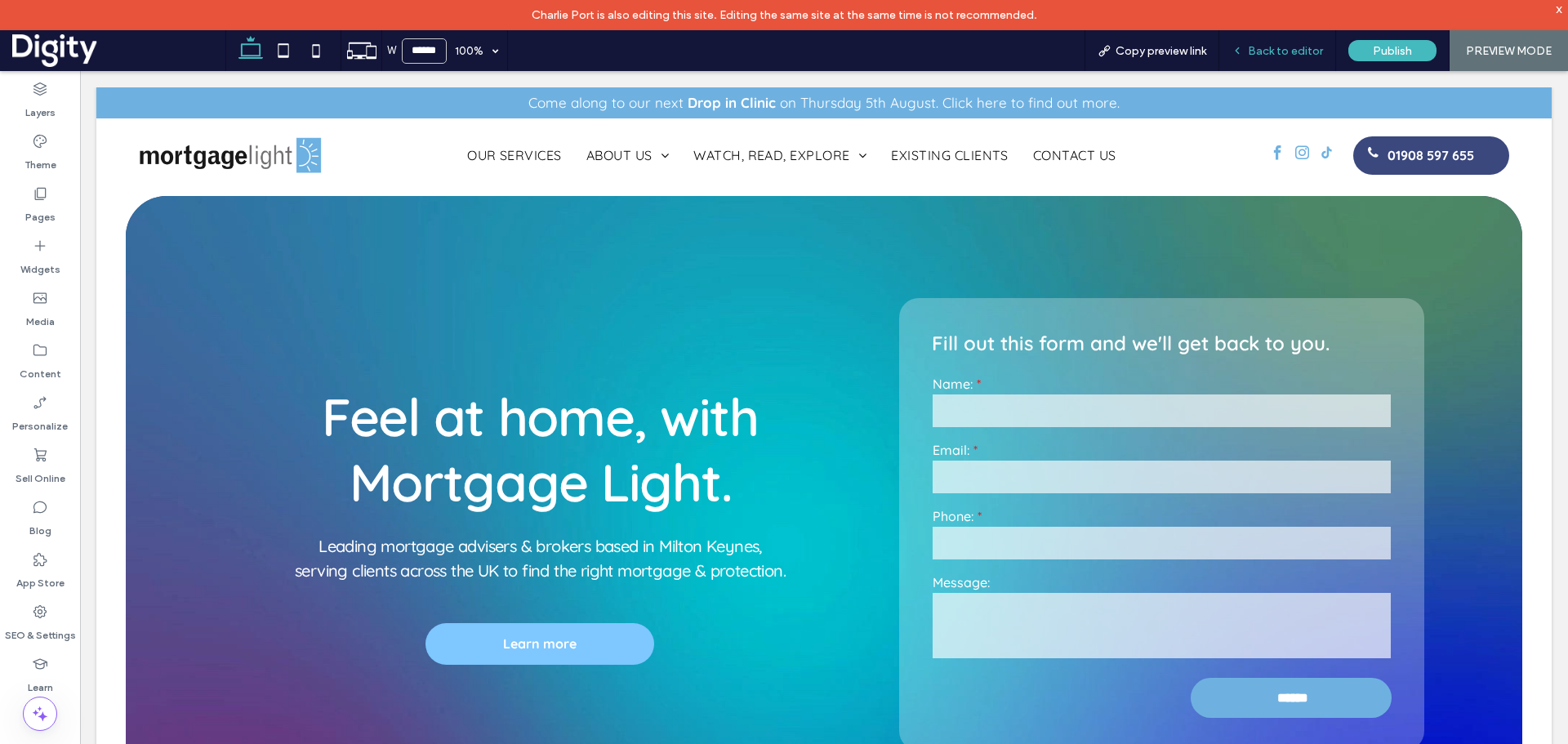 click on "Back to editor" at bounding box center (1285, 51) 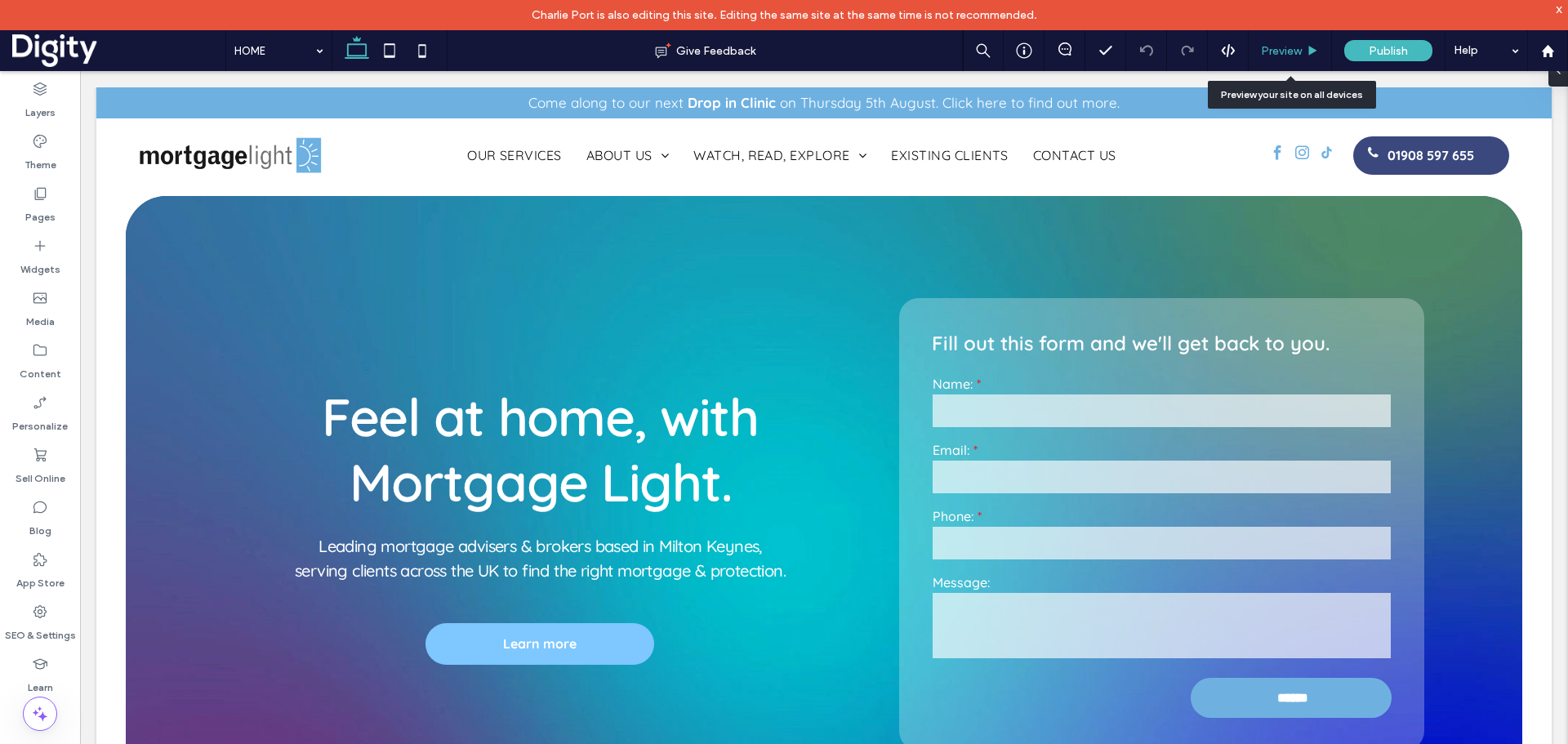 scroll, scrollTop: 0, scrollLeft: 1198, axis: horizontal 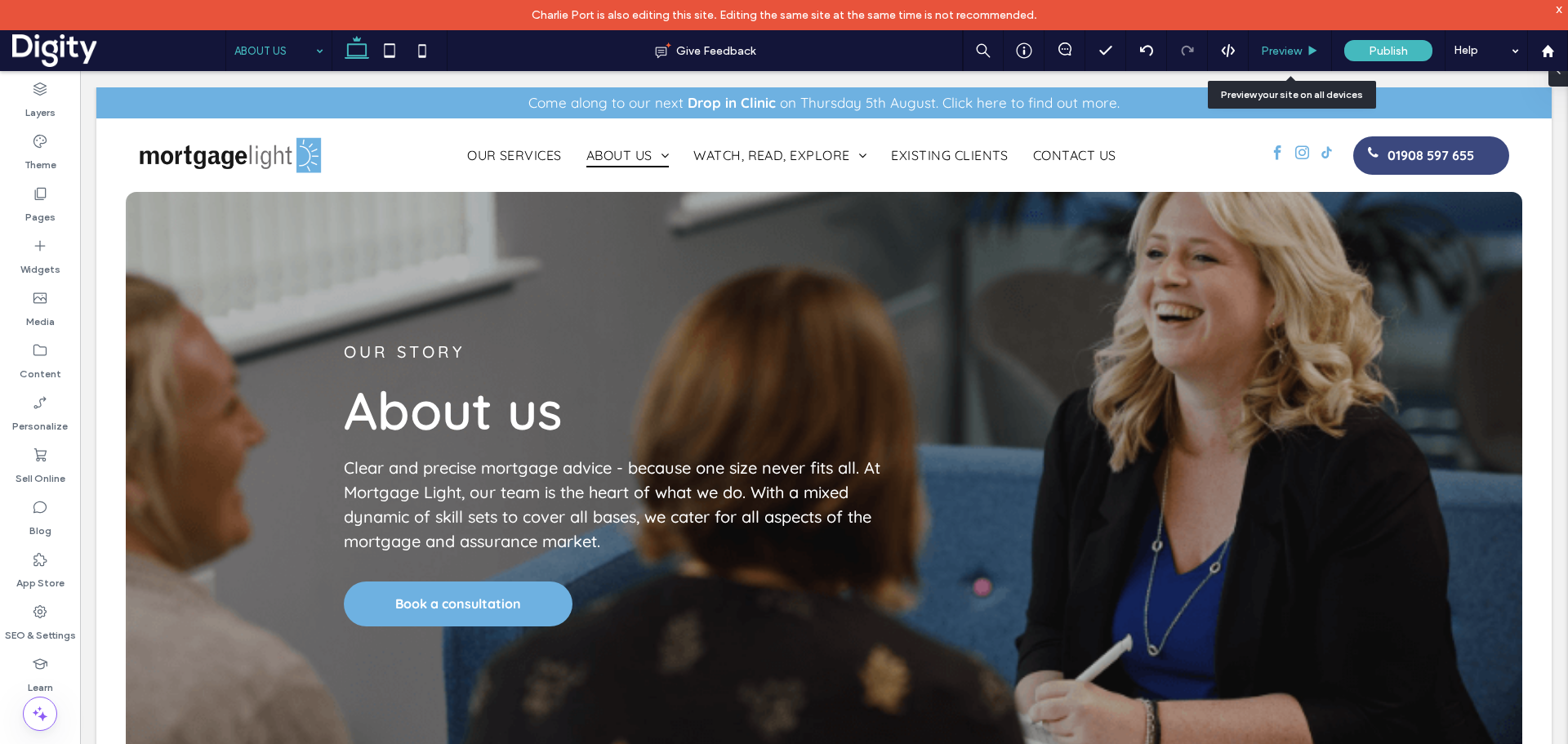 click on "Preview" at bounding box center [1281, 51] 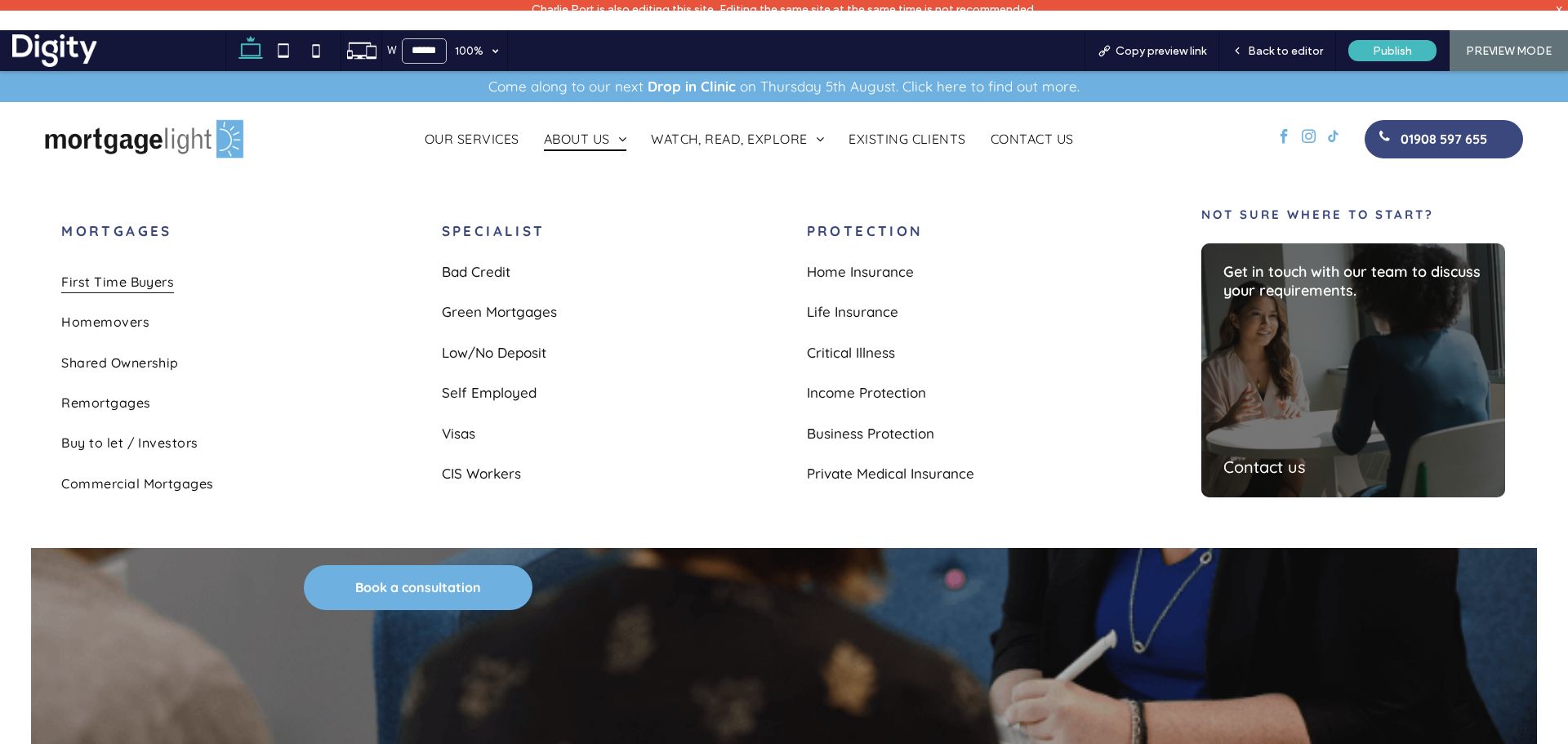 click on "First Time Buyers" at bounding box center [118, 281] 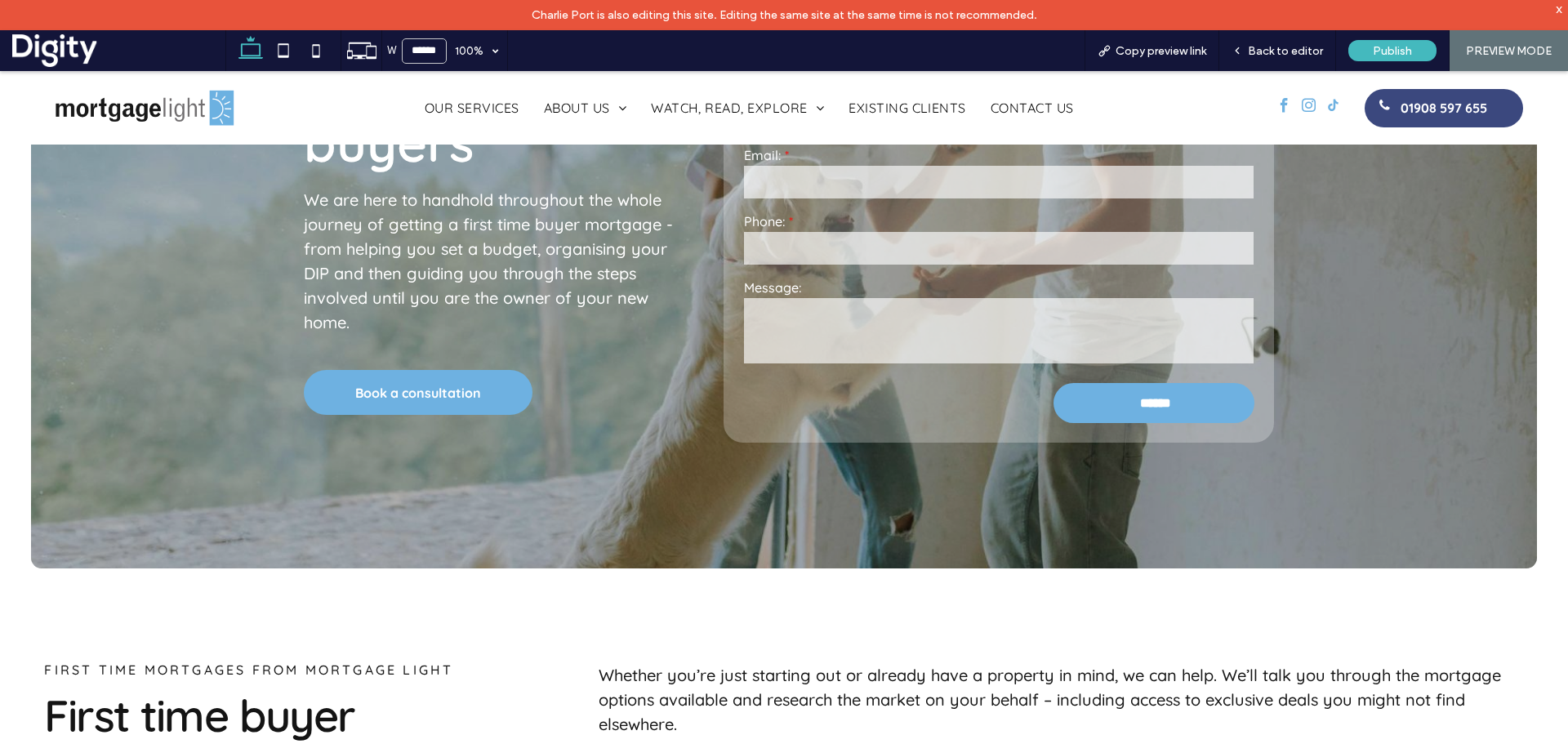 scroll, scrollTop: 0, scrollLeft: 0, axis: both 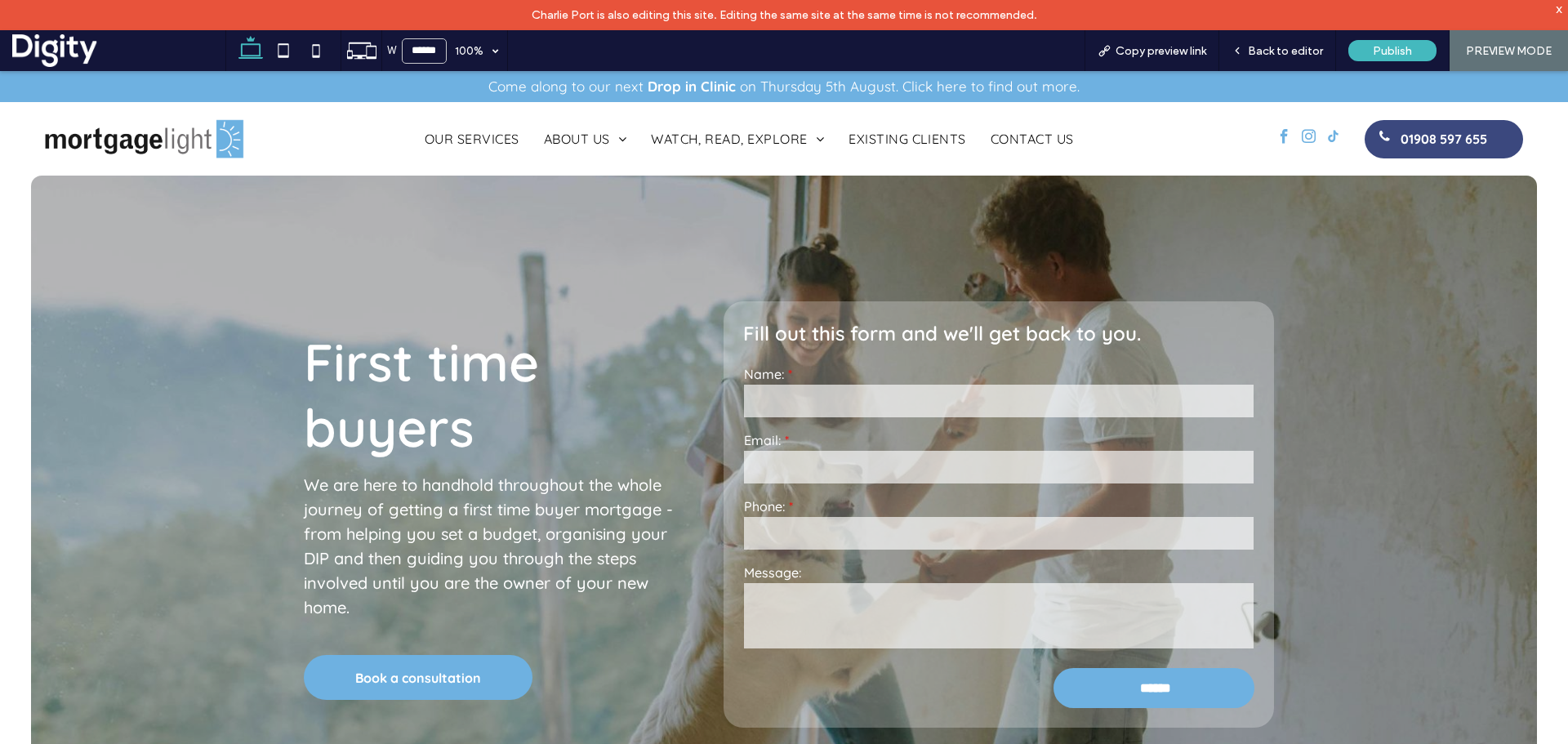 click at bounding box center (144, 139) 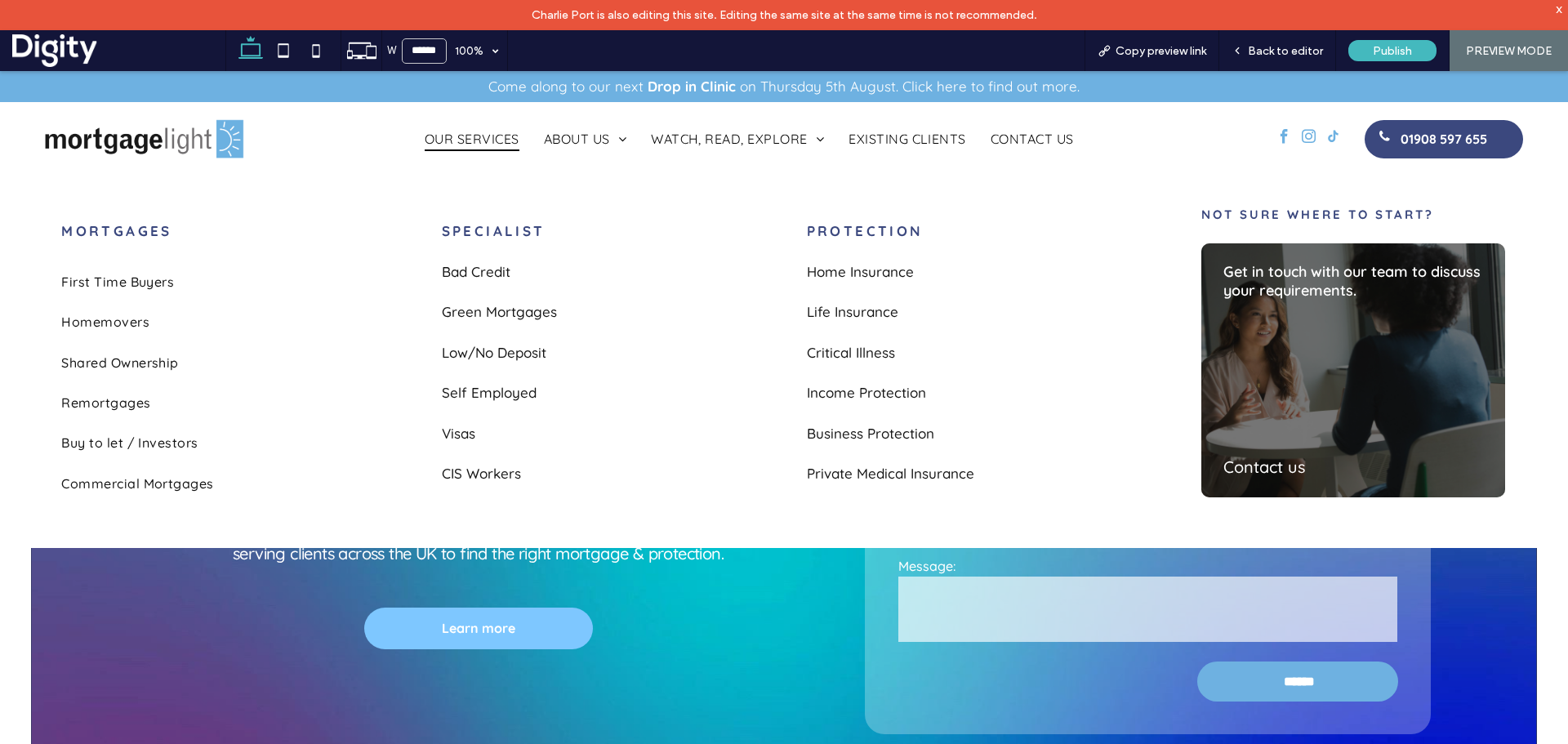 click on "OUR SERVICES" at bounding box center (472, 139) 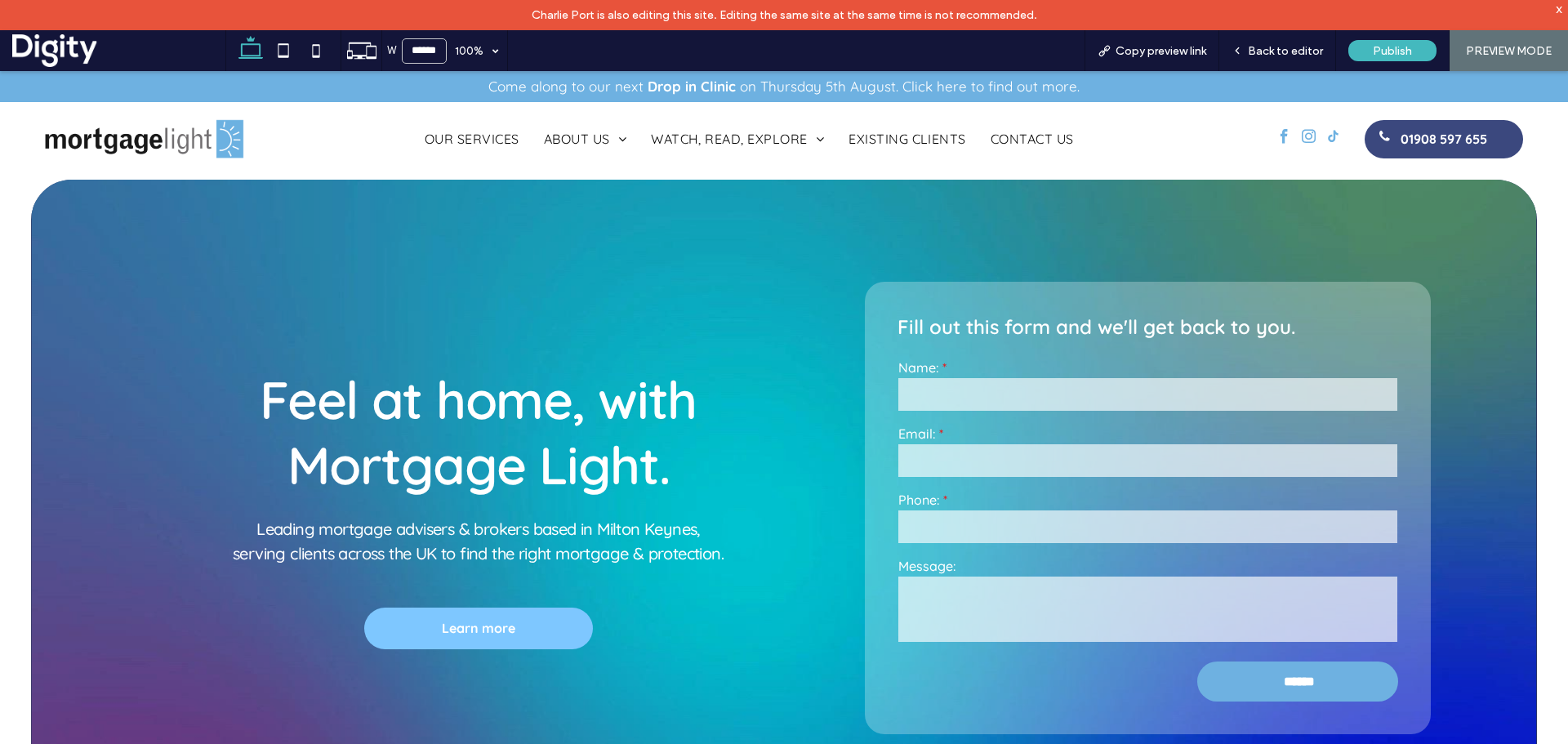 scroll, scrollTop: 0, scrollLeft: 3678, axis: horizontal 